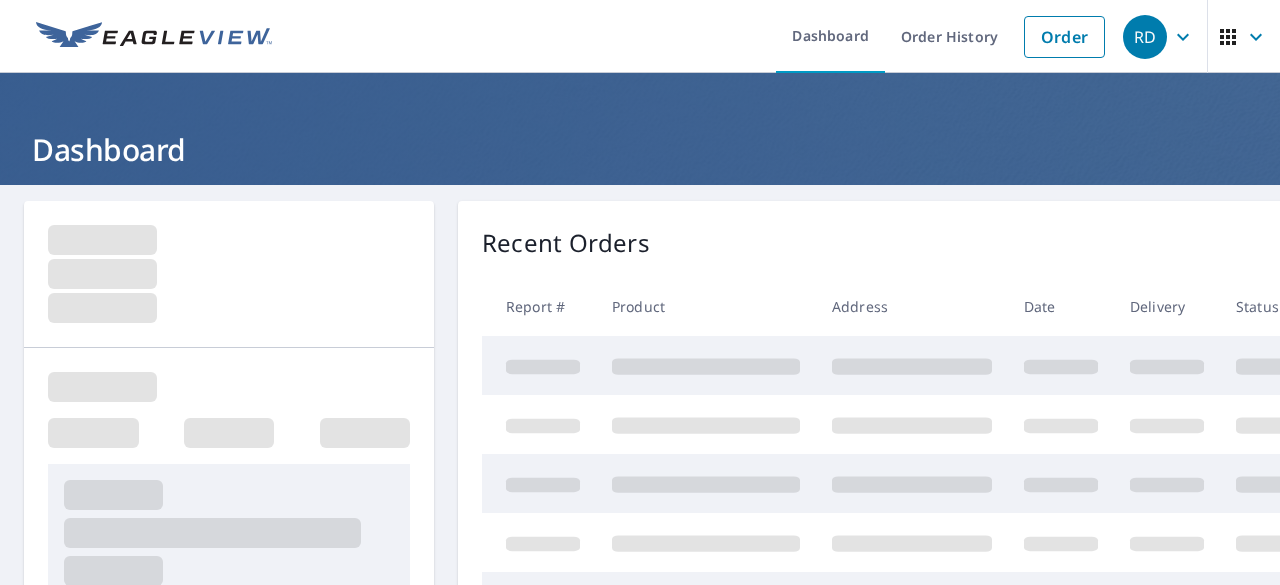 scroll, scrollTop: 0, scrollLeft: 0, axis: both 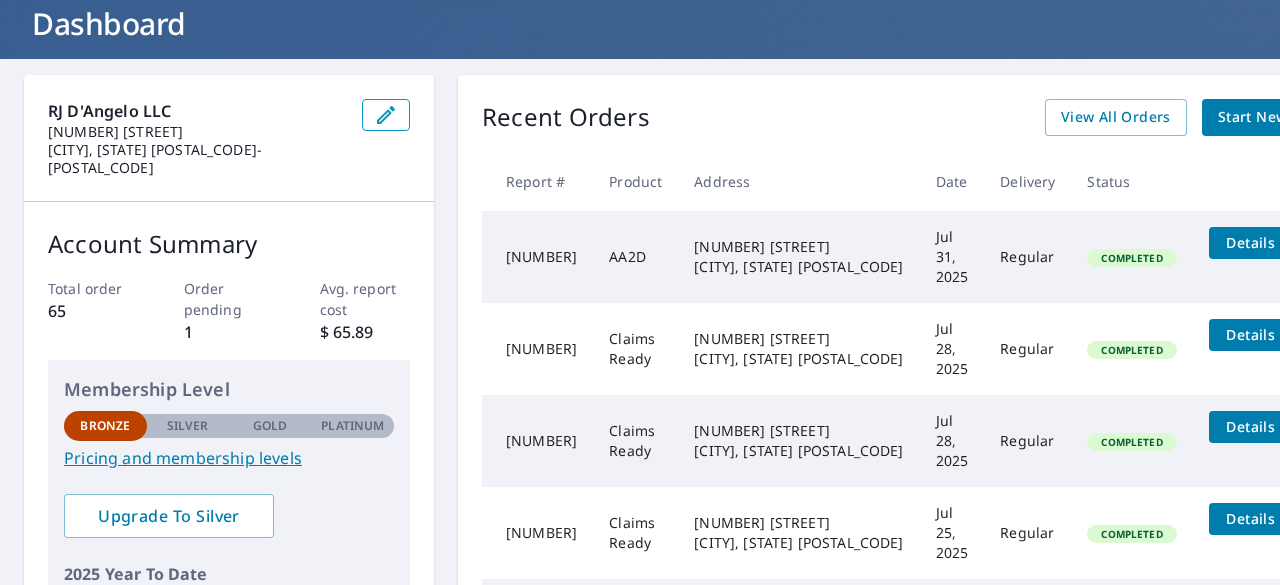 click on "Start New Order" at bounding box center (1276, 117) 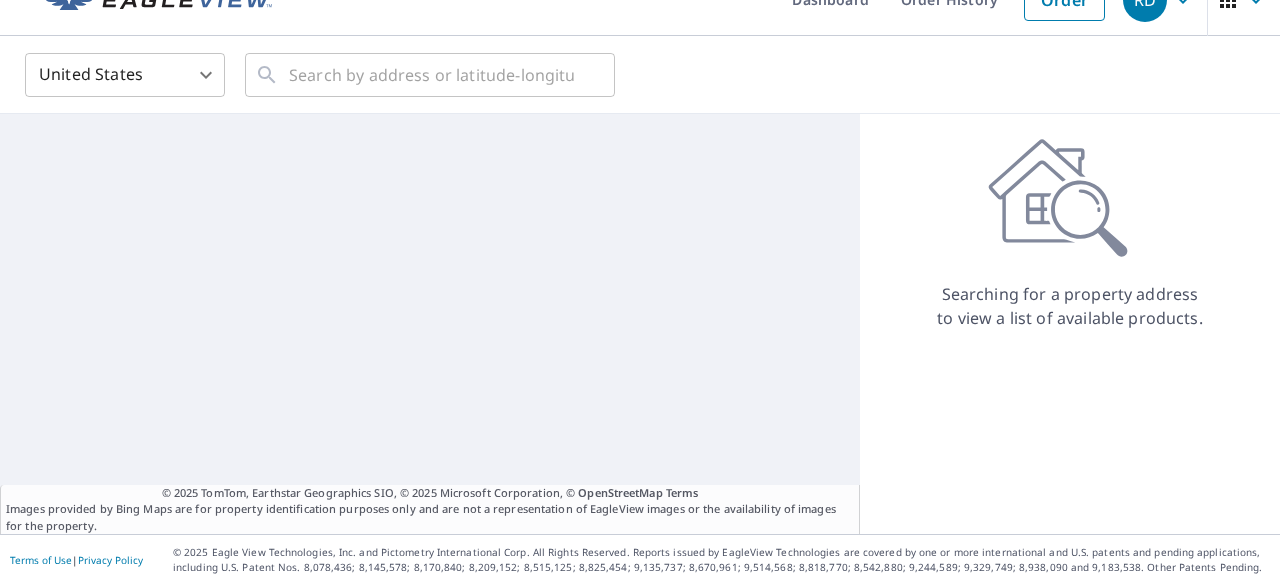 scroll, scrollTop: 14, scrollLeft: 0, axis: vertical 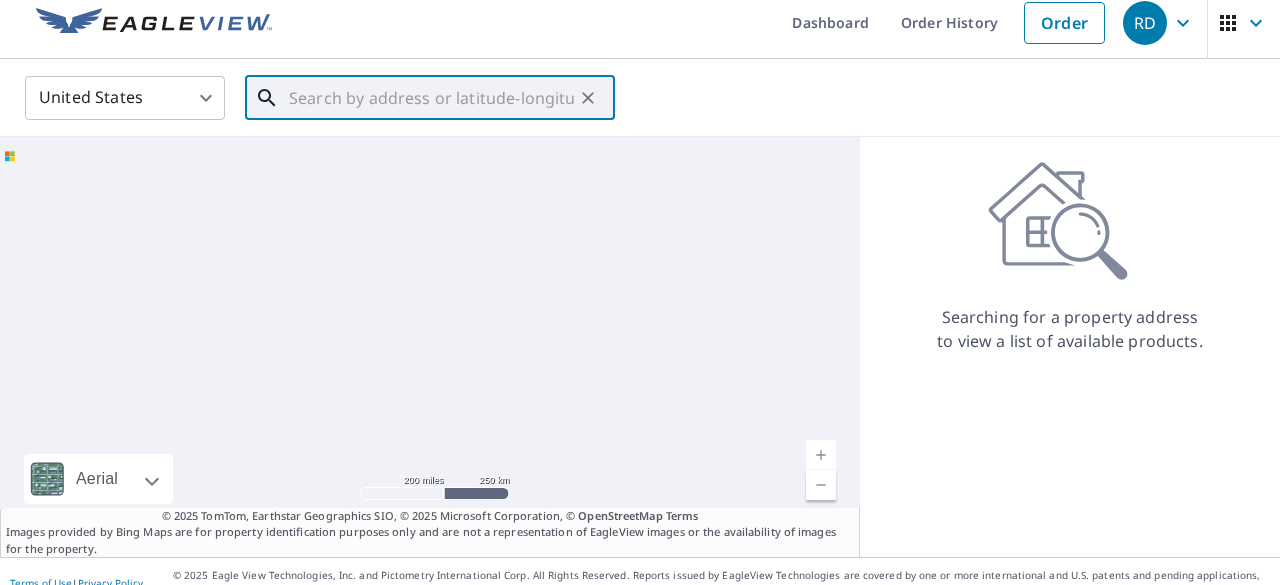 click at bounding box center (431, 98) 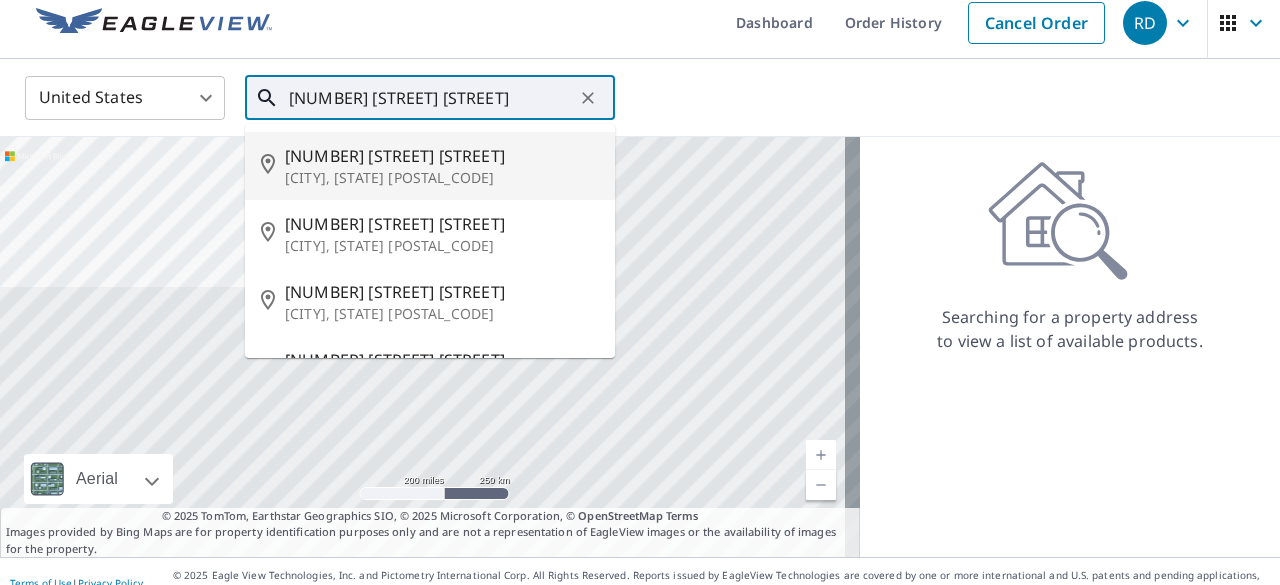click on "[CITY], [STATE] [POSTAL_CODE]" at bounding box center [442, 178] 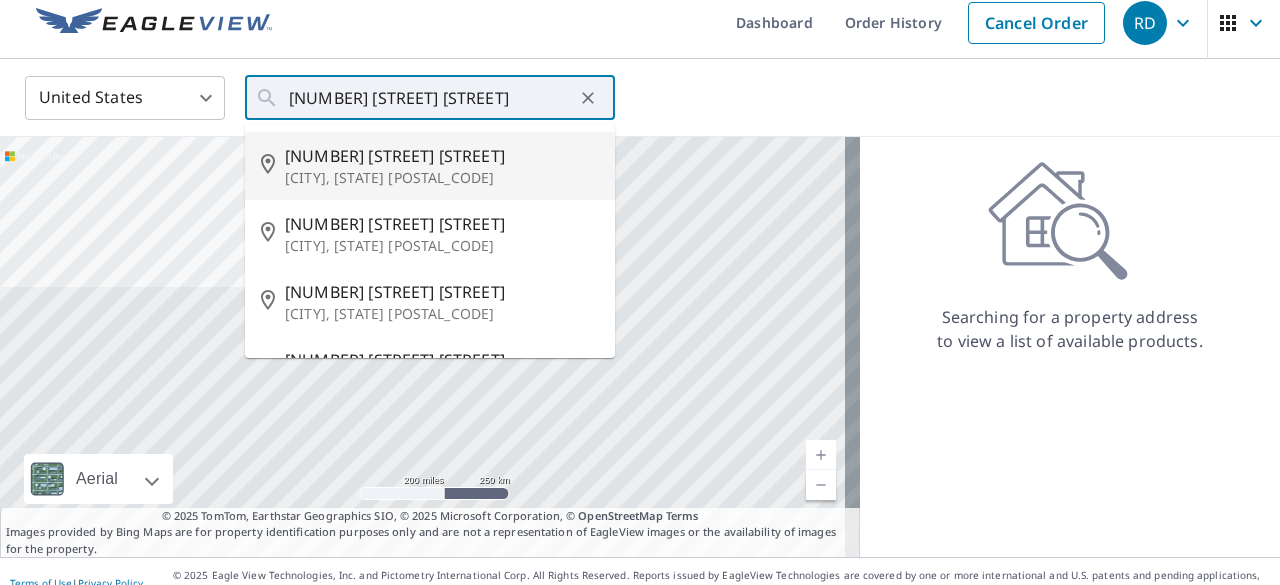 type on "[NUMBER] [STREET] [CITY], [STATE] [POSTAL_CODE]" 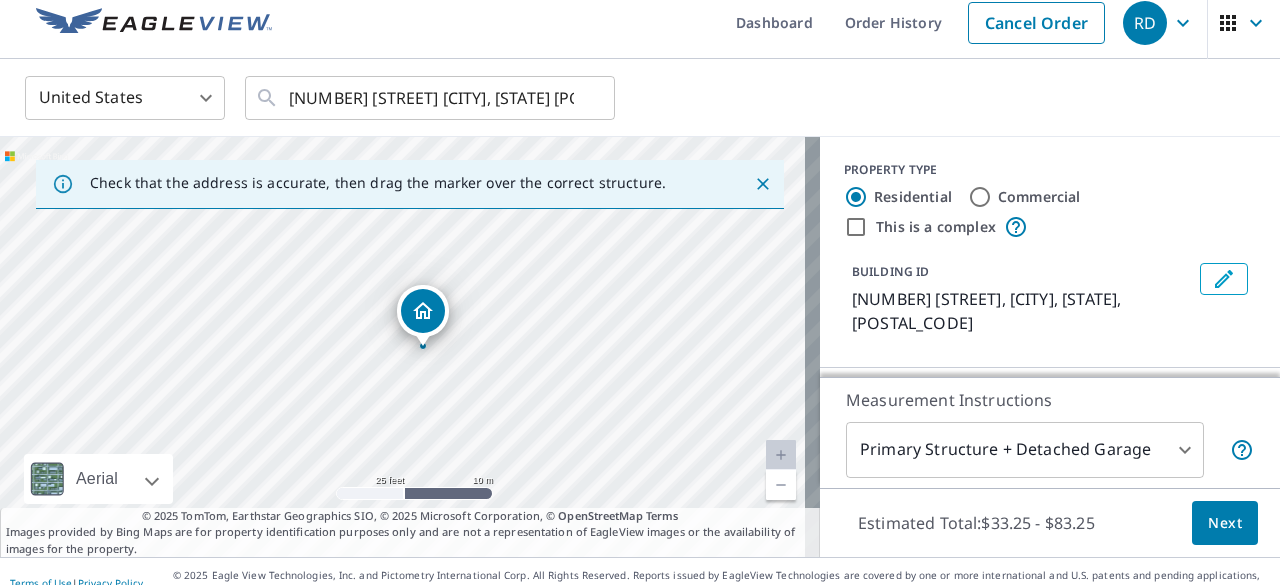 drag, startPoint x: 403, startPoint y: 409, endPoint x: 453, endPoint y: 349, distance: 78.10249 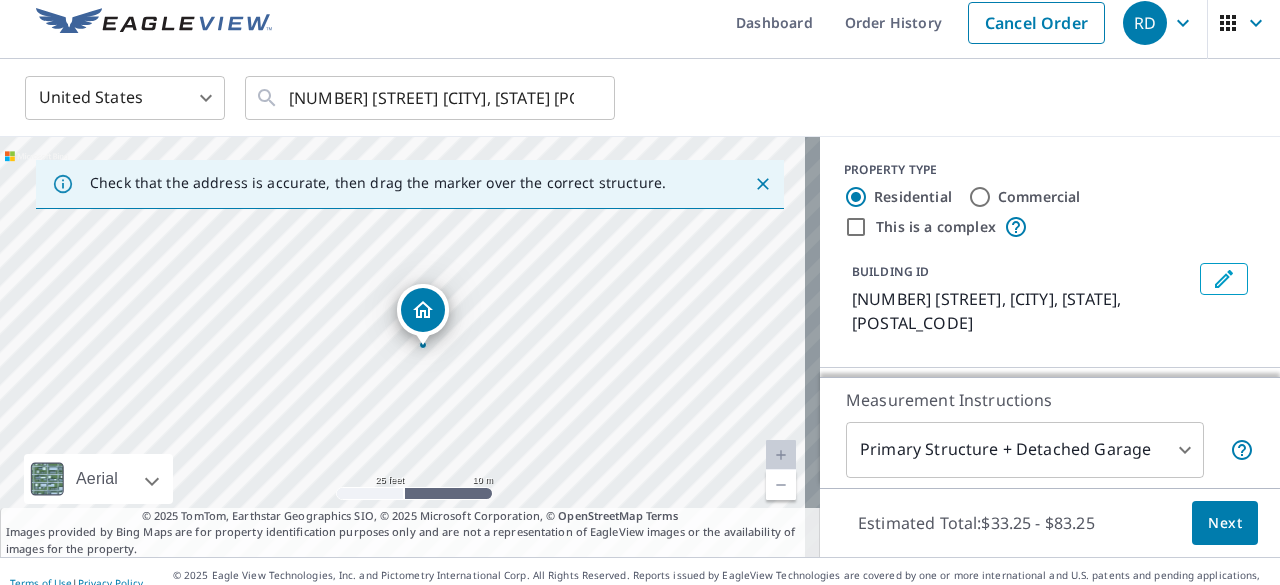 scroll, scrollTop: 36, scrollLeft: 0, axis: vertical 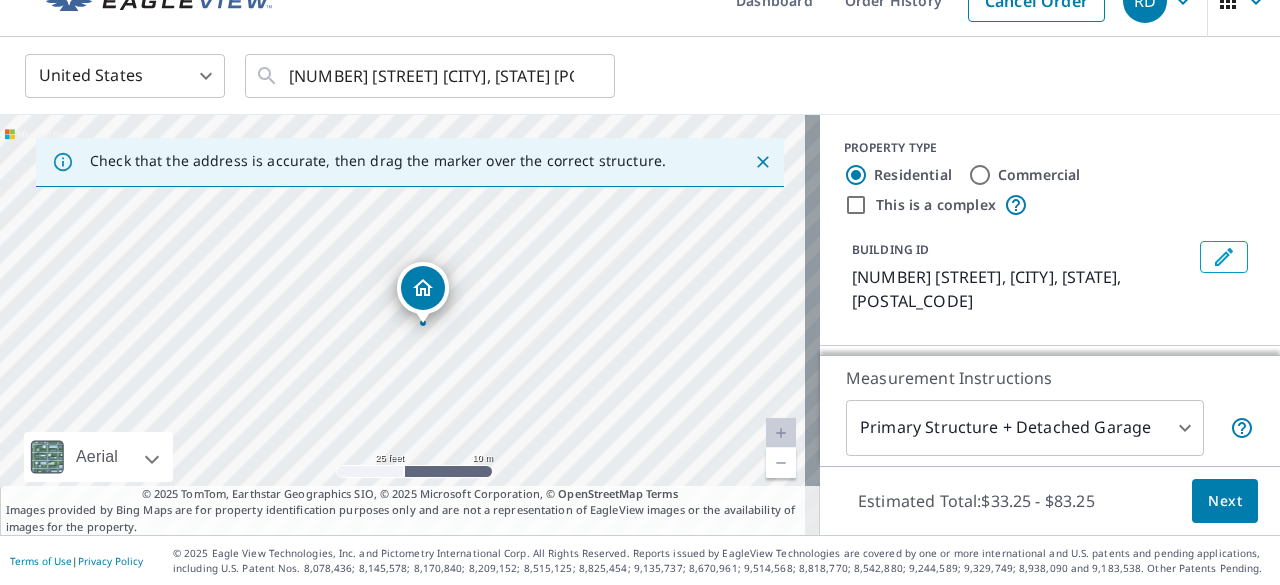 click on "RD RD
Dashboard Order History Cancel Order RD United States US
[NUMBER] [STREET] [CITY], [STATE] [POSTAL_CODE]
Check that the address is accurate, then drag the marker over the correct structure. [NUMBER] [STREET] [CITY], [STATE] [POSTAL_CODE] Aerial Road A standard road map Aerial A detailed look from above Labels Labels 25 feet 10 m © 2025 TomTom, © Vexcel Imaging, © 2025 Microsoft Corporation,  © OpenStreetMap Terms © 2025 TomTom, Earthstar Geographics SIO, © 2025 Microsoft Corporation, ©   OpenStreetMap   Terms Images provided by Bing Maps are for property identification purposes only and are not a representation of EagleView images or the availability of images for the property. PROPERTY TYPE Residential Commercial This is a complex BUILDING ID [NUMBER] [STREET], [CITY], [STATE], [POSTAL_CODE] Roof Products New ClaimsReady™ with Regular Delivery ClaimsReady™ $33.25 - $83.25 Delivery Regular $0 8
Measurement Instructions Primary Structure + Detached Garage 1
Estimated Total:  $33.25 - $83.25 Next Terms of Use  |" at bounding box center [640, 292] 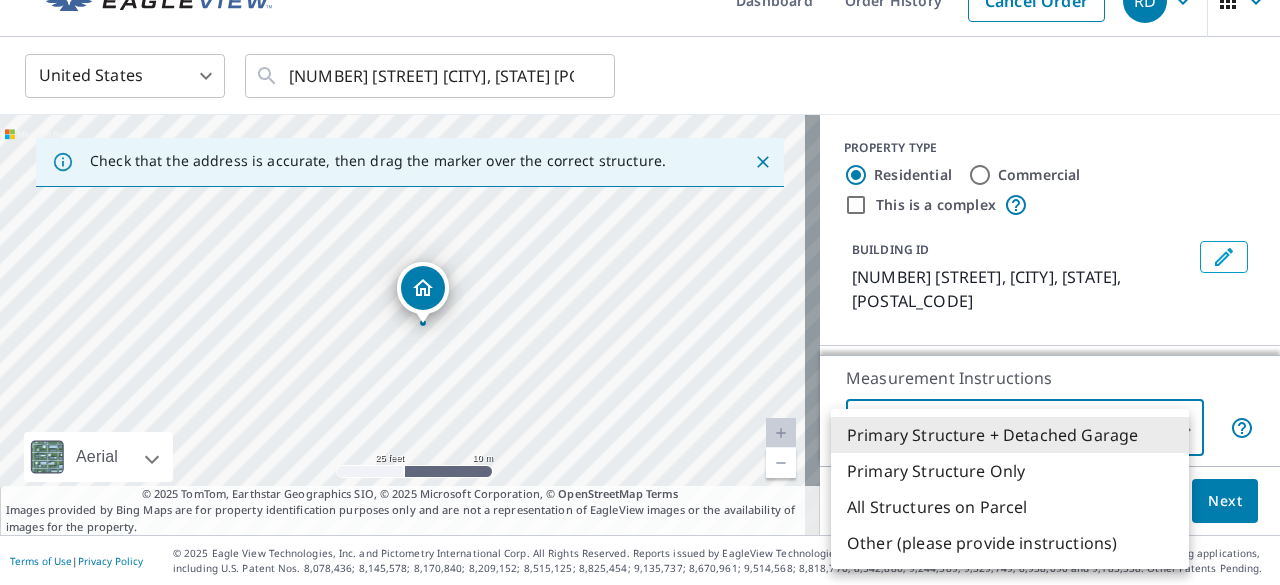 click on "Primary Structure + Detached Garage" at bounding box center (1010, 435) 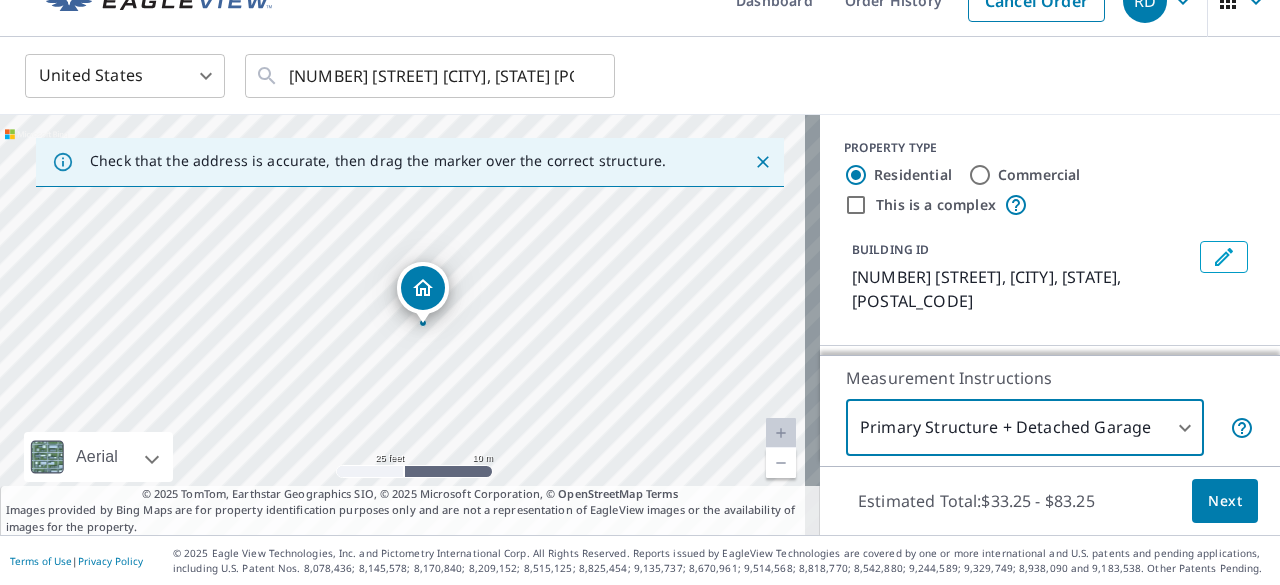 click on "RD RD
Dashboard Order History Cancel Order RD United States US
[NUMBER] [STREET] [CITY], [STATE] [POSTAL_CODE]
Check that the address is accurate, then drag the marker over the correct structure. [NUMBER] [STREET] [CITY], [STATE] [POSTAL_CODE] Aerial Road A standard road map Aerial A detailed look from above Labels Labels 25 feet 10 m © 2025 TomTom, © Vexcel Imaging, © 2025 Microsoft Corporation,  © OpenStreetMap Terms © 2025 TomTom, Earthstar Geographics SIO, © 2025 Microsoft Corporation, ©   OpenStreetMap   Terms Images provided by Bing Maps are for property identification purposes only and are not a representation of EagleView images or the availability of images for the property. PROPERTY TYPE Residential Commercial This is a complex BUILDING ID [NUMBER] [STREET], [CITY], [STATE], [POSTAL_CODE] Roof Products New ClaimsReady™ with Regular Delivery ClaimsReady™ $33.25 - $83.25 Delivery Regular $0 8
Measurement Instructions Primary Structure + Detached Garage 1
Estimated Total:  $33.25 - $83.25 Next Terms of Use  |" at bounding box center [640, 292] 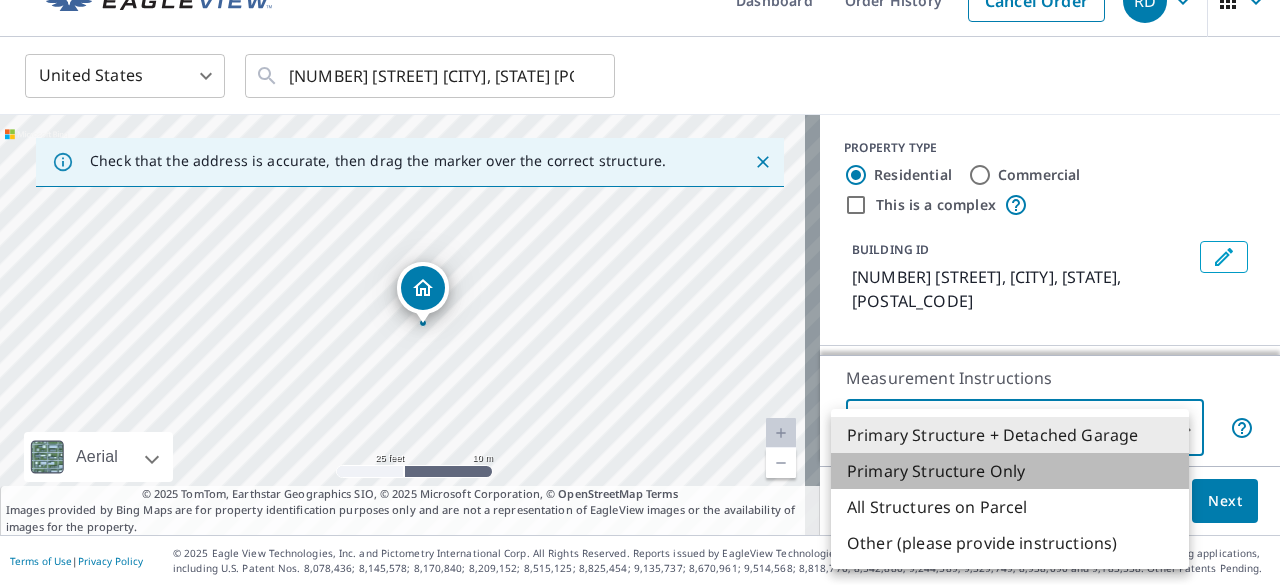 click on "Primary Structure Only" at bounding box center [1010, 471] 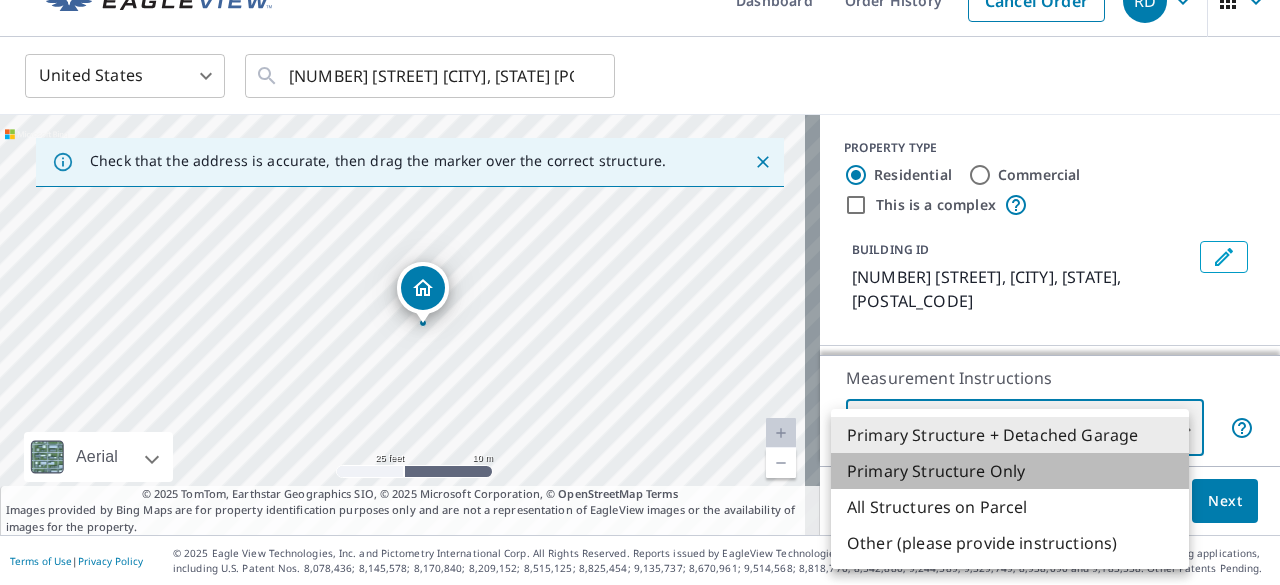 type on "2" 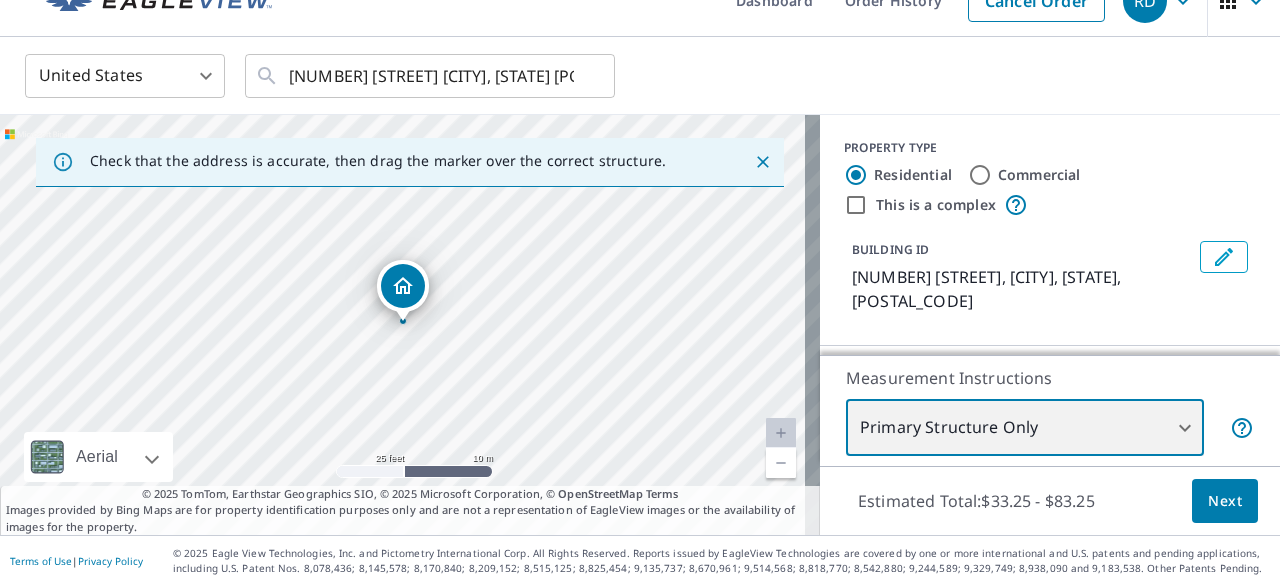 scroll, scrollTop: 61, scrollLeft: 0, axis: vertical 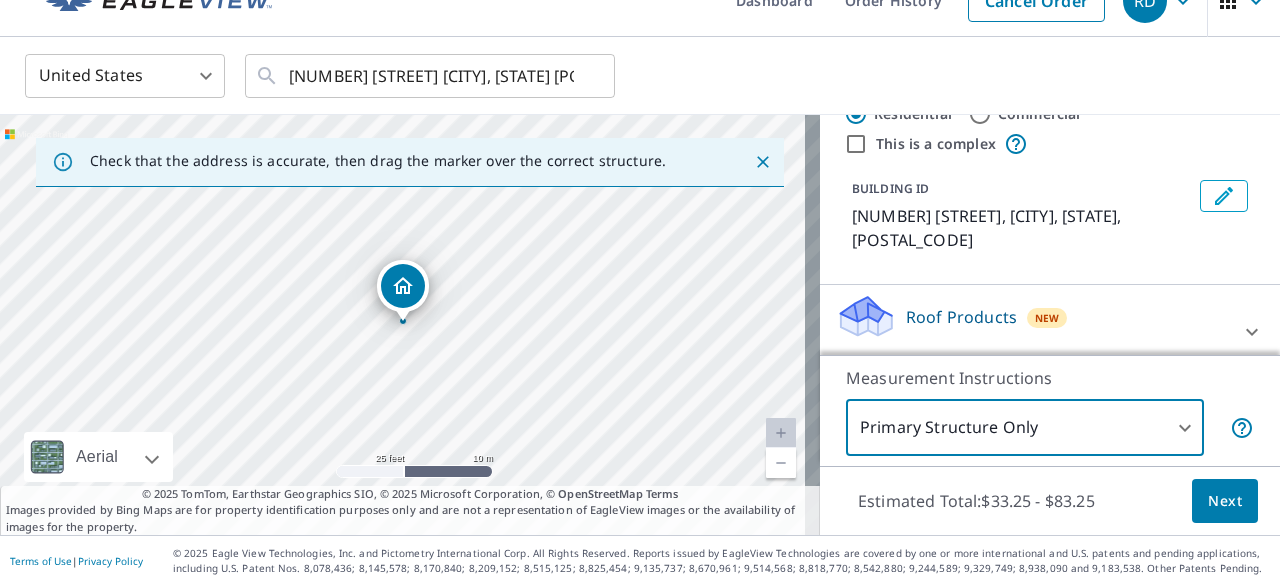 click on "Roof Products New ClaimsReady™ with Regular Delivery" at bounding box center (1032, 332) 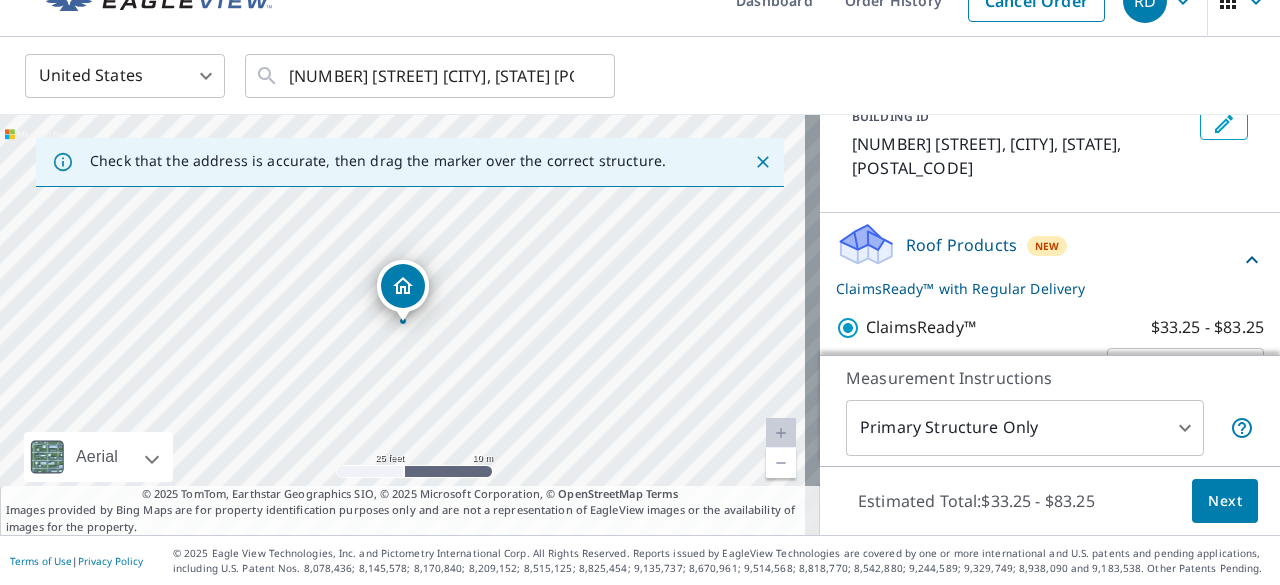 scroll, scrollTop: 162, scrollLeft: 0, axis: vertical 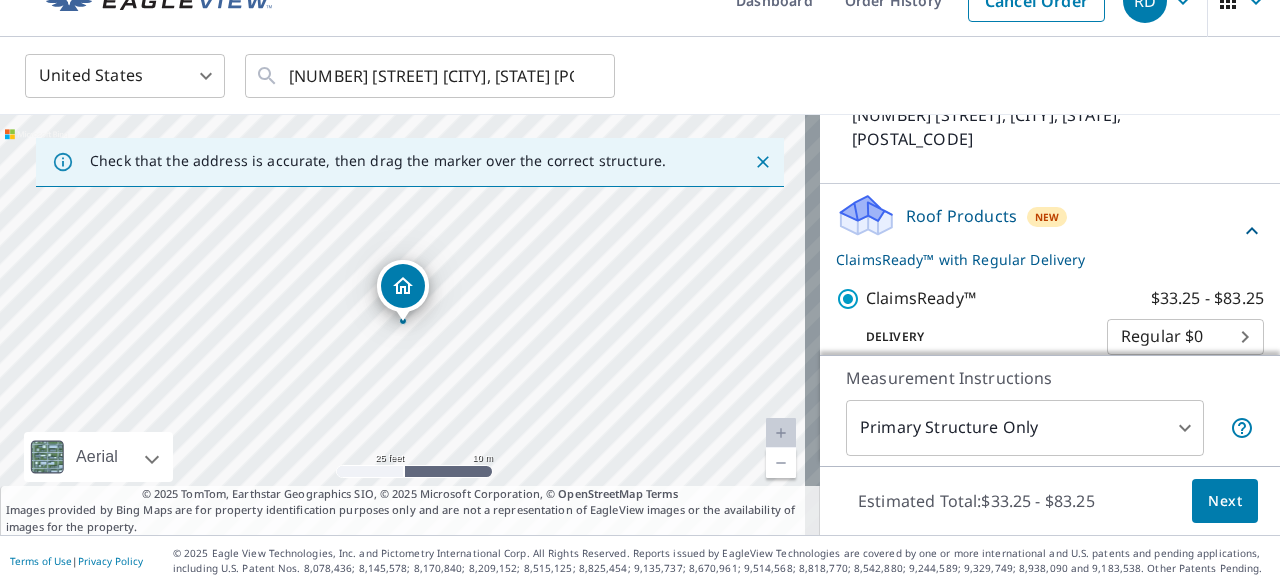click on "Next" at bounding box center (1225, 501) 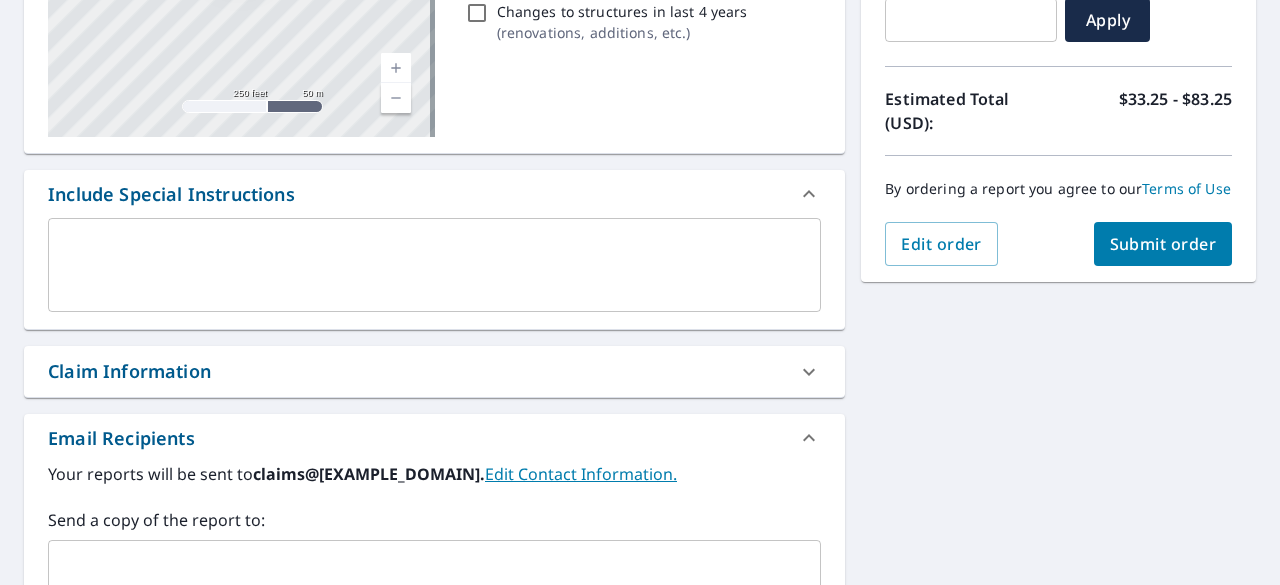 scroll, scrollTop: 436, scrollLeft: 0, axis: vertical 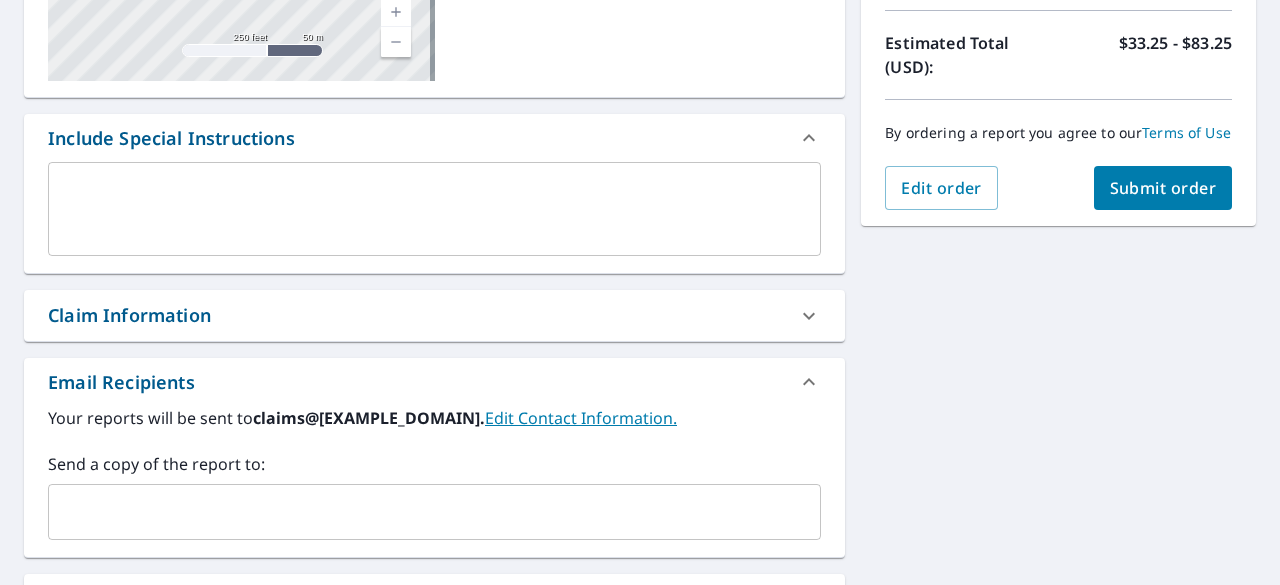 click on "Claim Information" at bounding box center [416, 315] 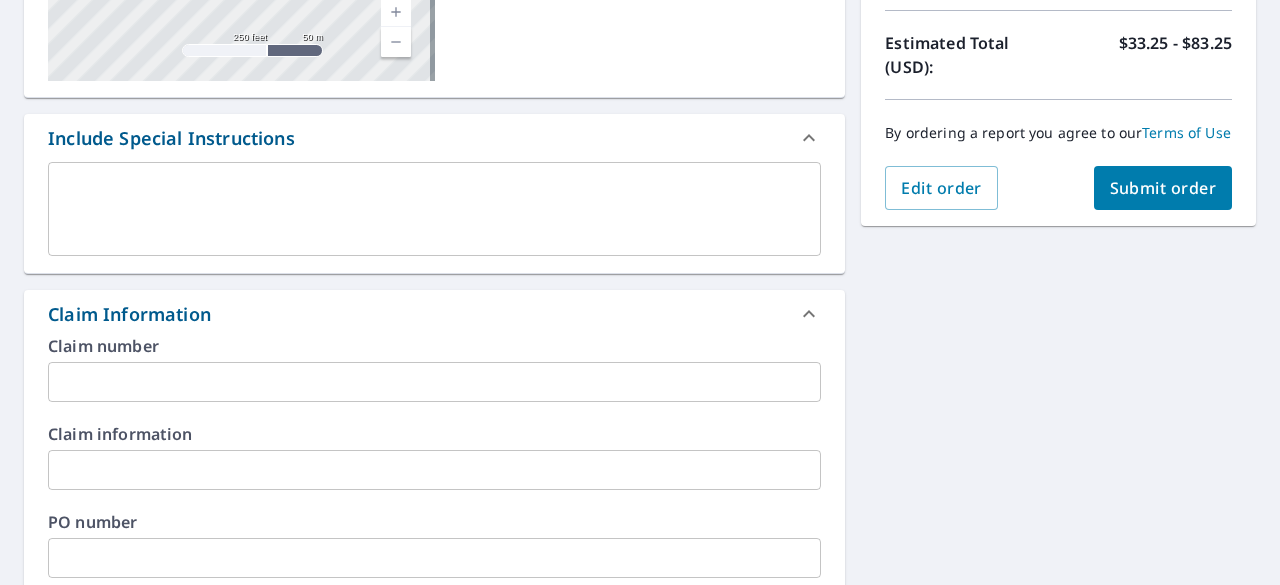 click on "Claim Information" at bounding box center (416, 314) 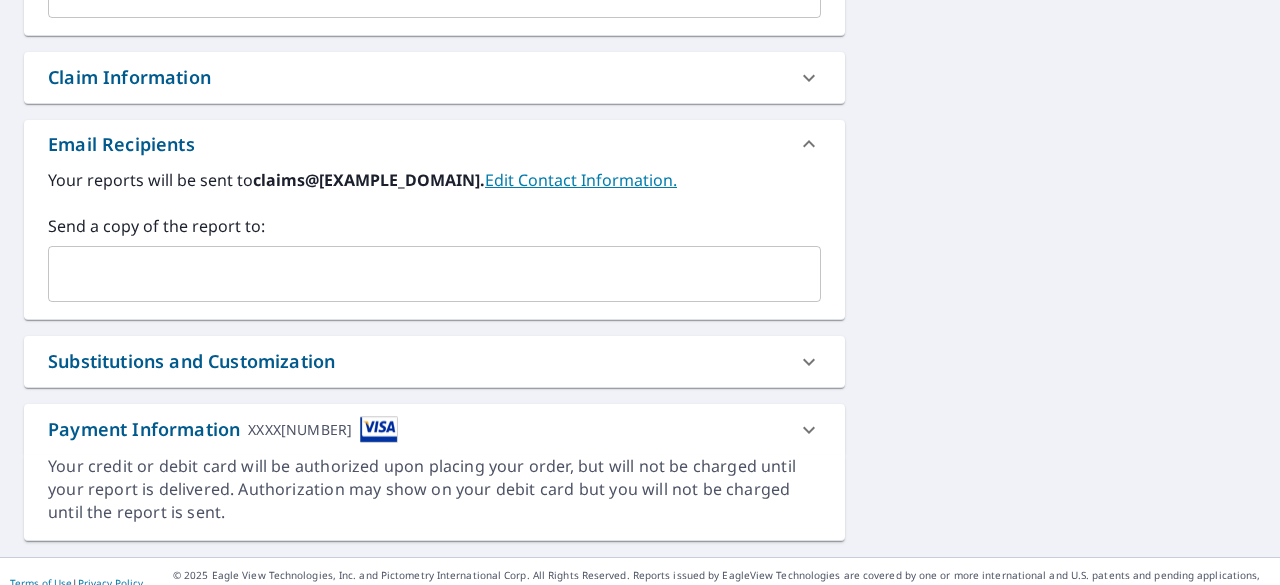 scroll, scrollTop: 694, scrollLeft: 0, axis: vertical 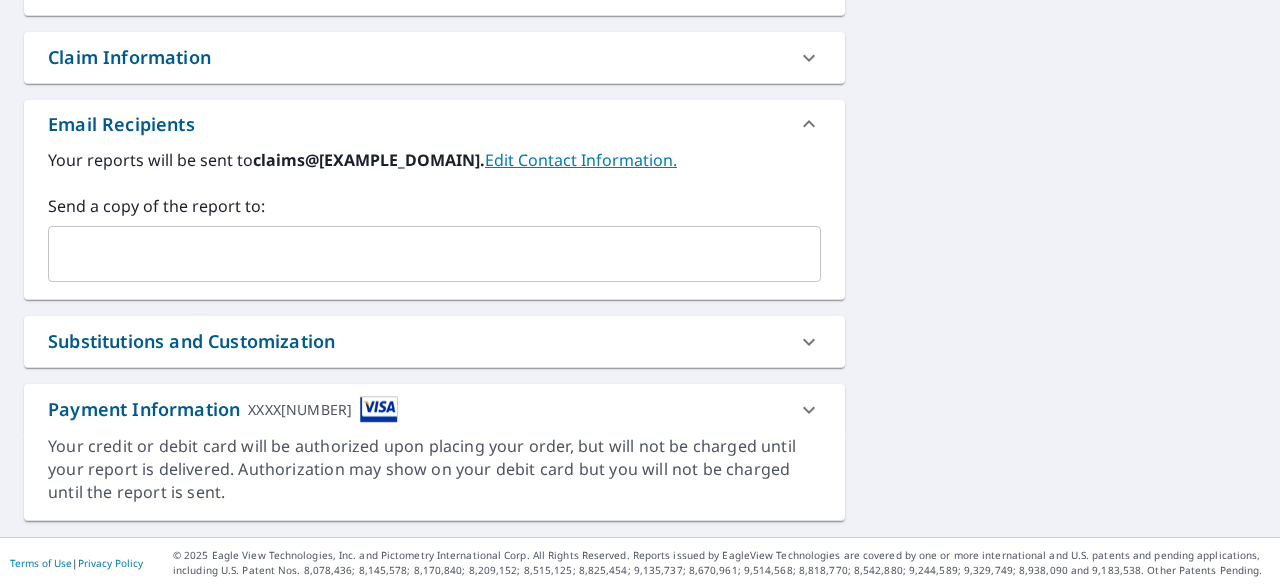 click at bounding box center [419, 254] 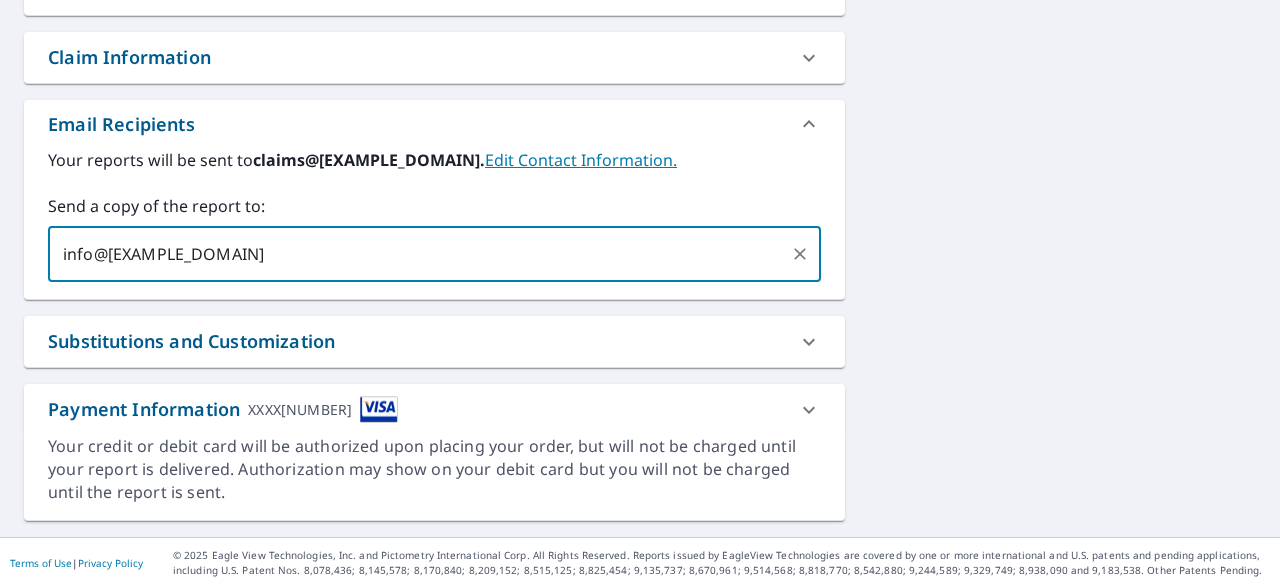 type on "info@[EXAMPLE_DOMAIN]" 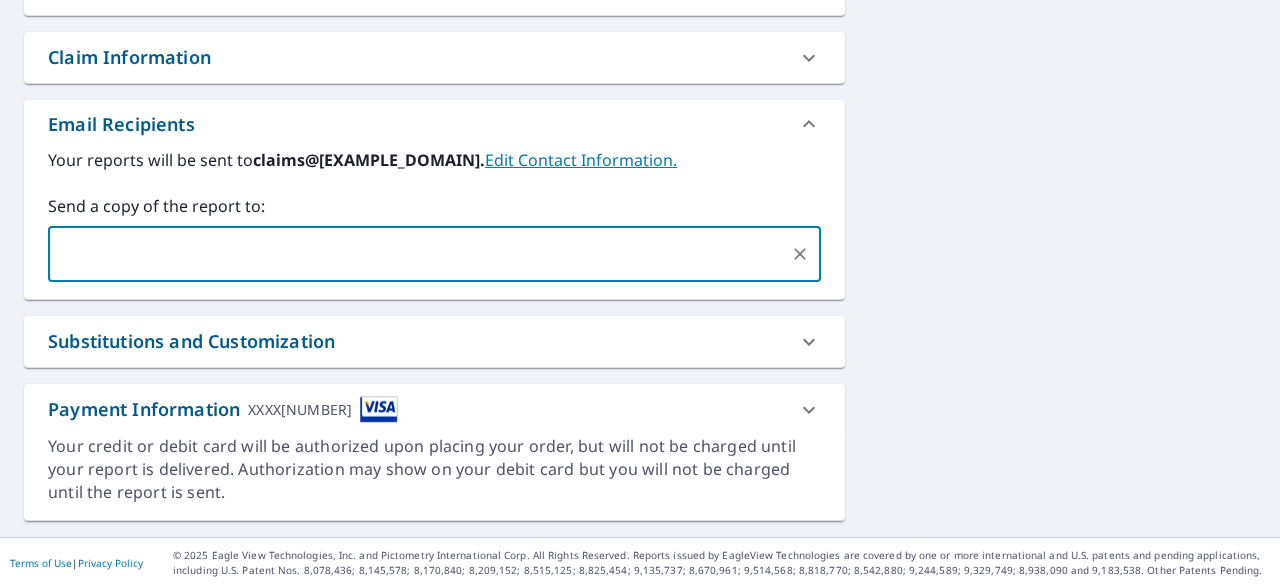 click on "**********" at bounding box center (640, 14) 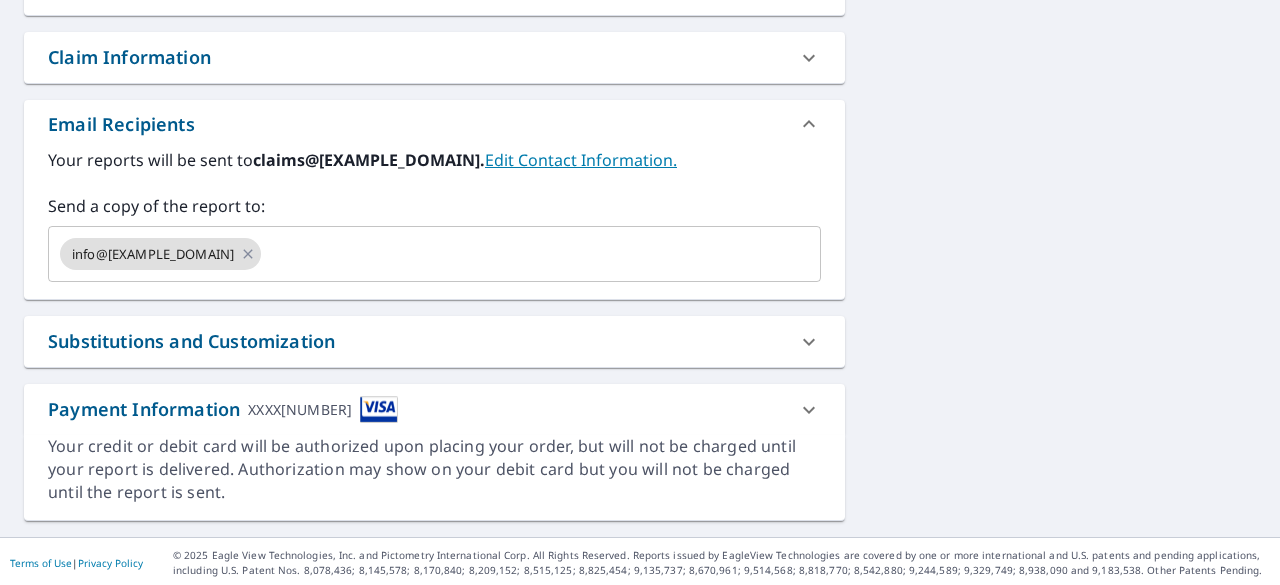 click on "Substitutions and Customization" at bounding box center (416, 341) 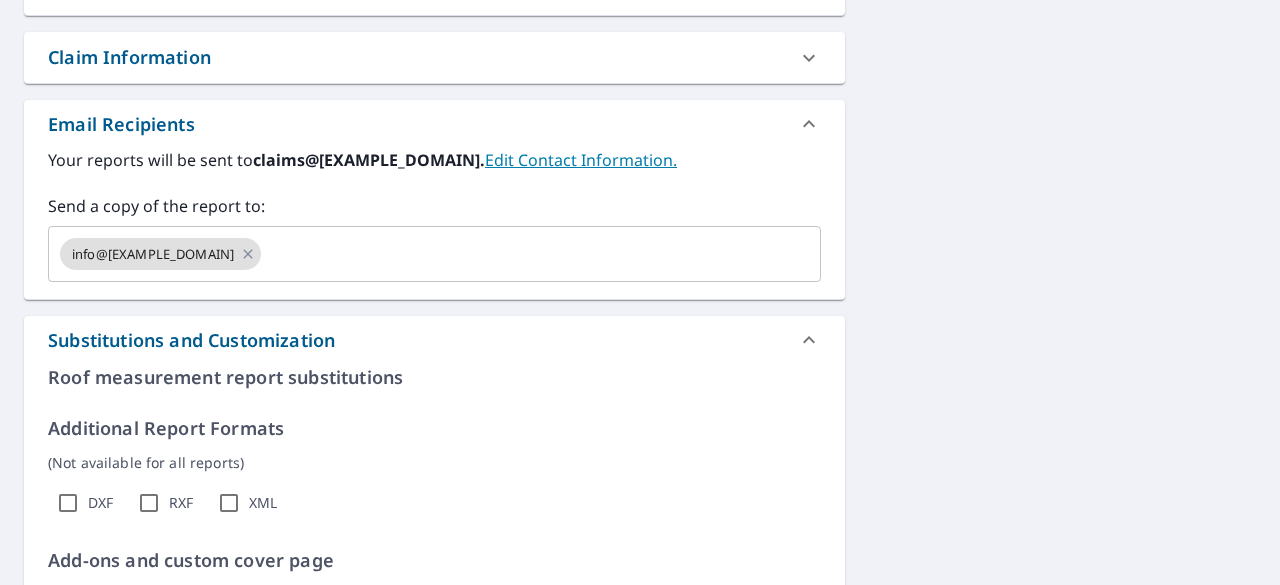 click on "Substitutions and Customization" at bounding box center (416, 340) 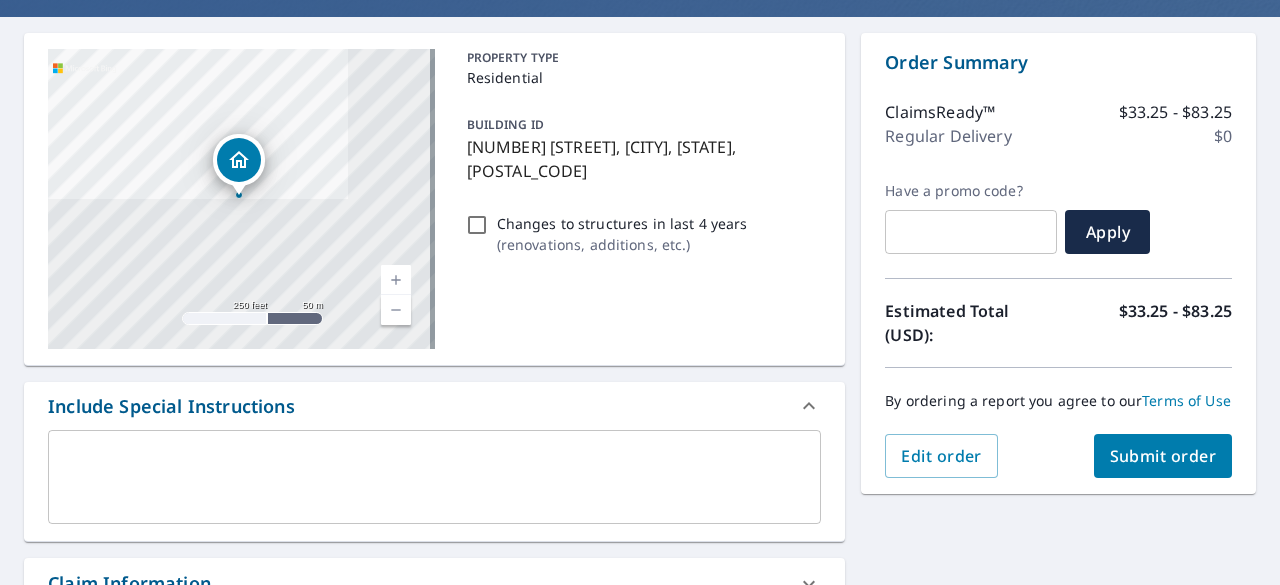 scroll, scrollTop: 200, scrollLeft: 0, axis: vertical 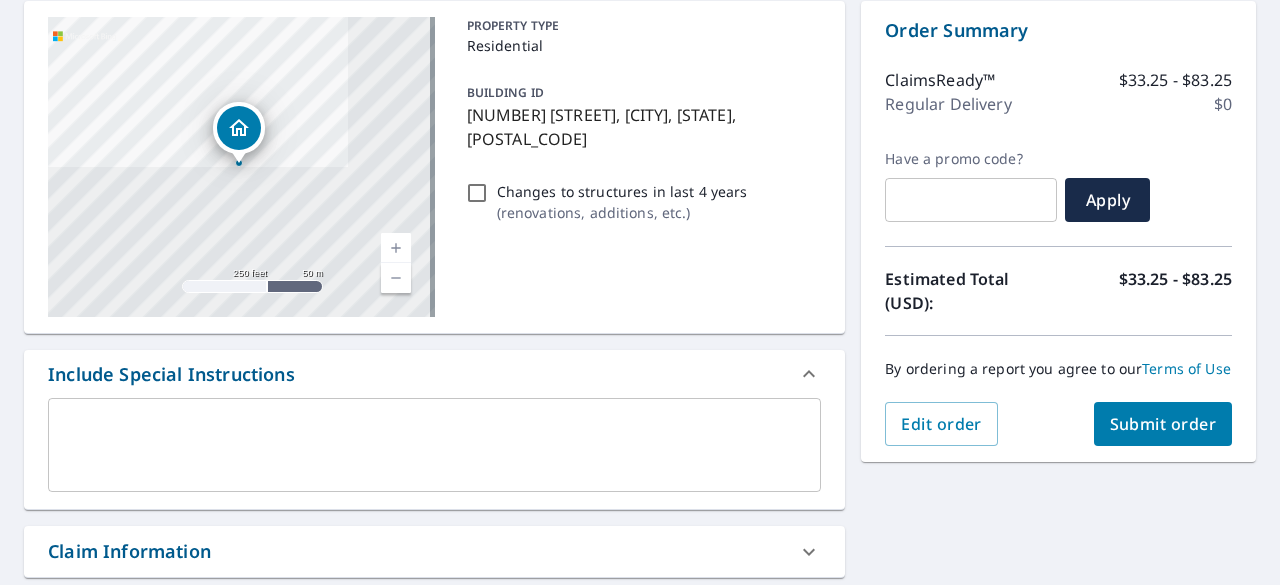 click on "Submit order" at bounding box center (1163, 424) 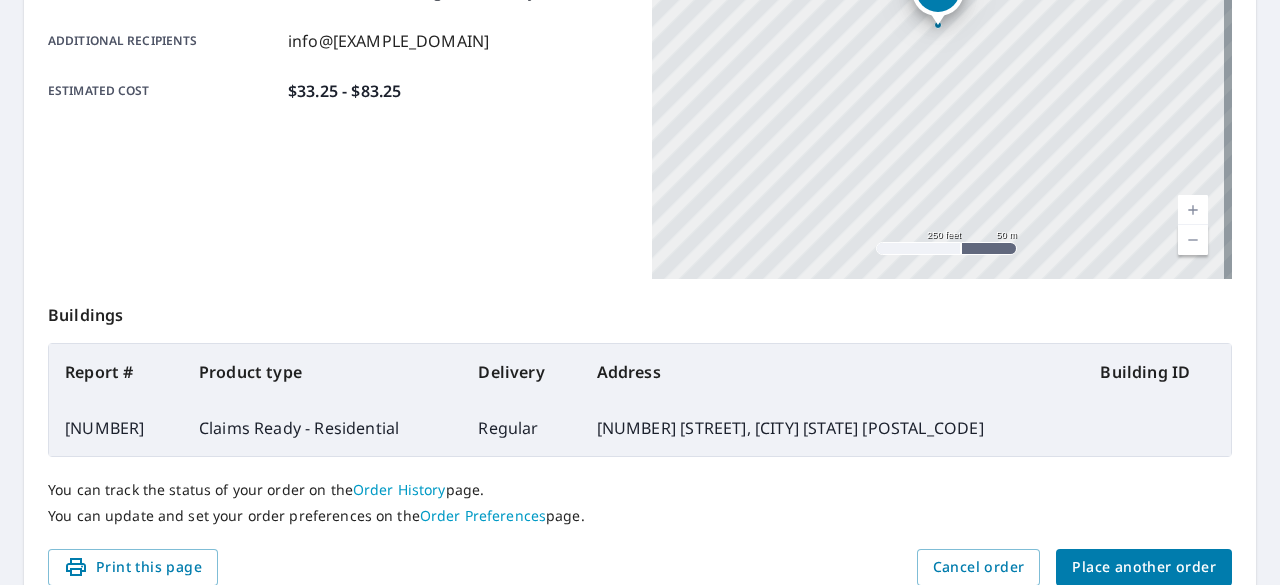 scroll, scrollTop: 590, scrollLeft: 0, axis: vertical 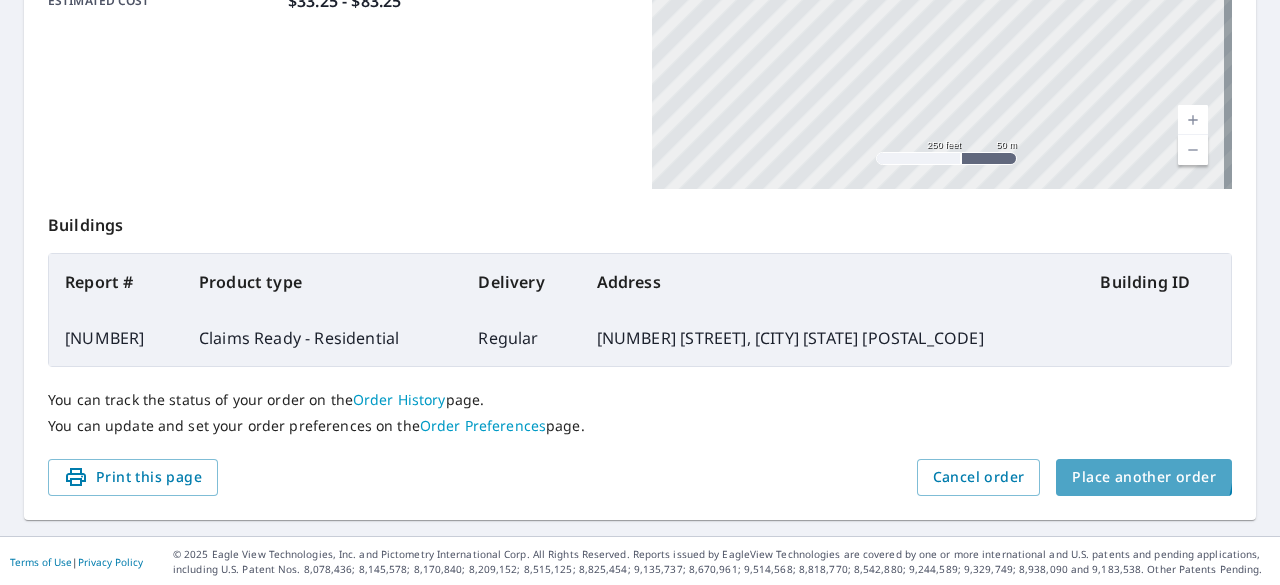 click on "Place another order" at bounding box center [1144, 477] 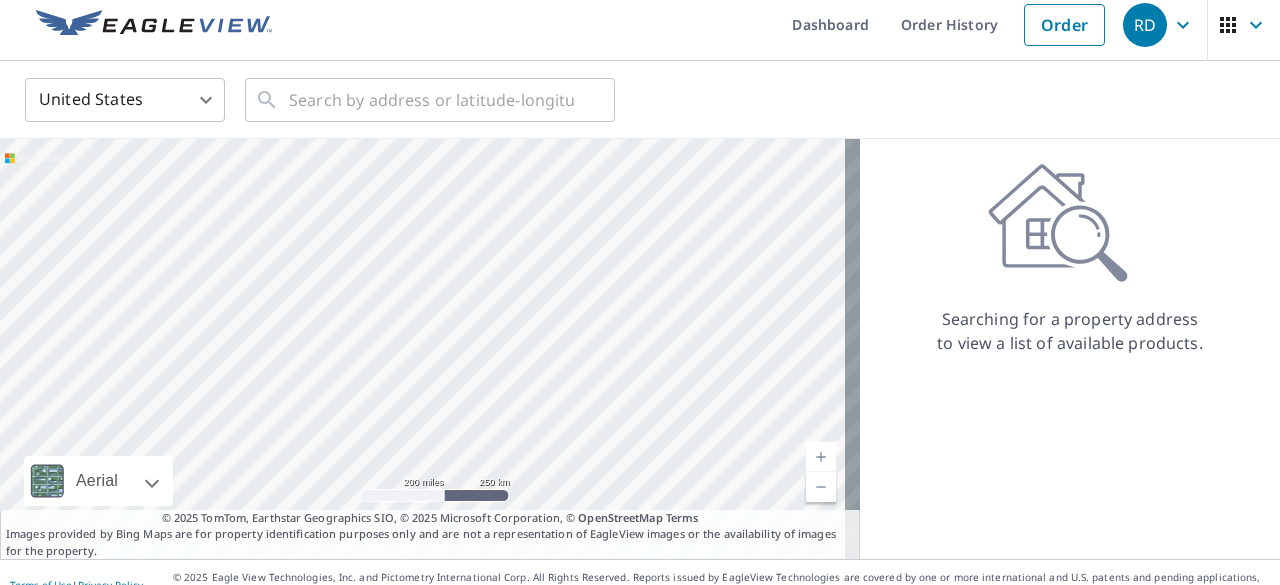 scroll, scrollTop: 0, scrollLeft: 0, axis: both 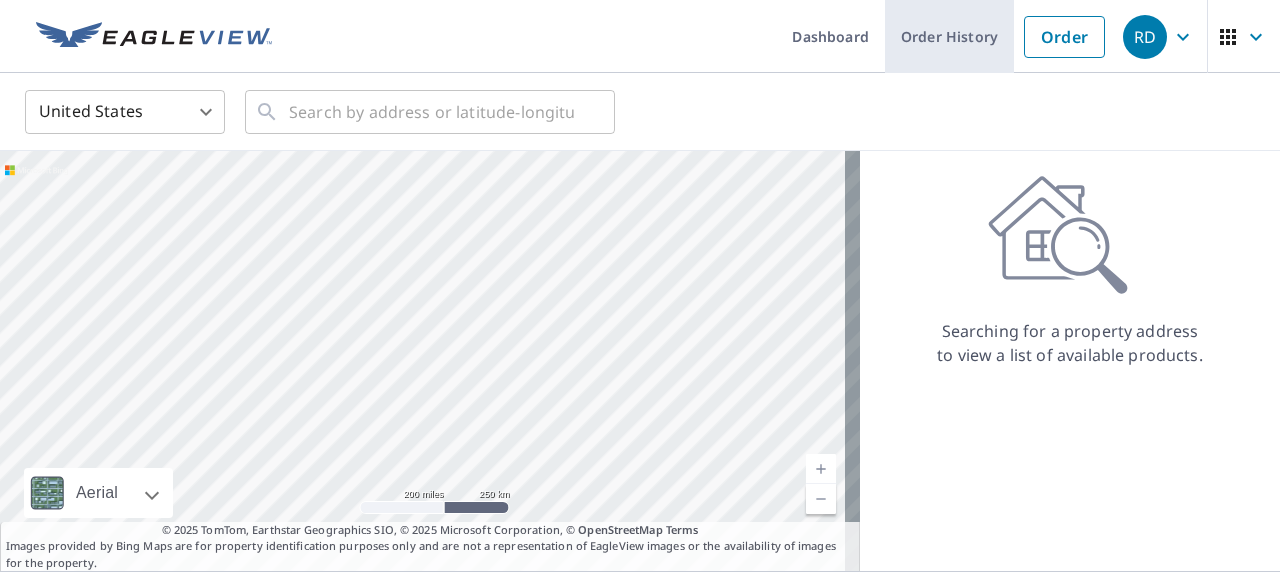 click on "Order History" at bounding box center [949, 36] 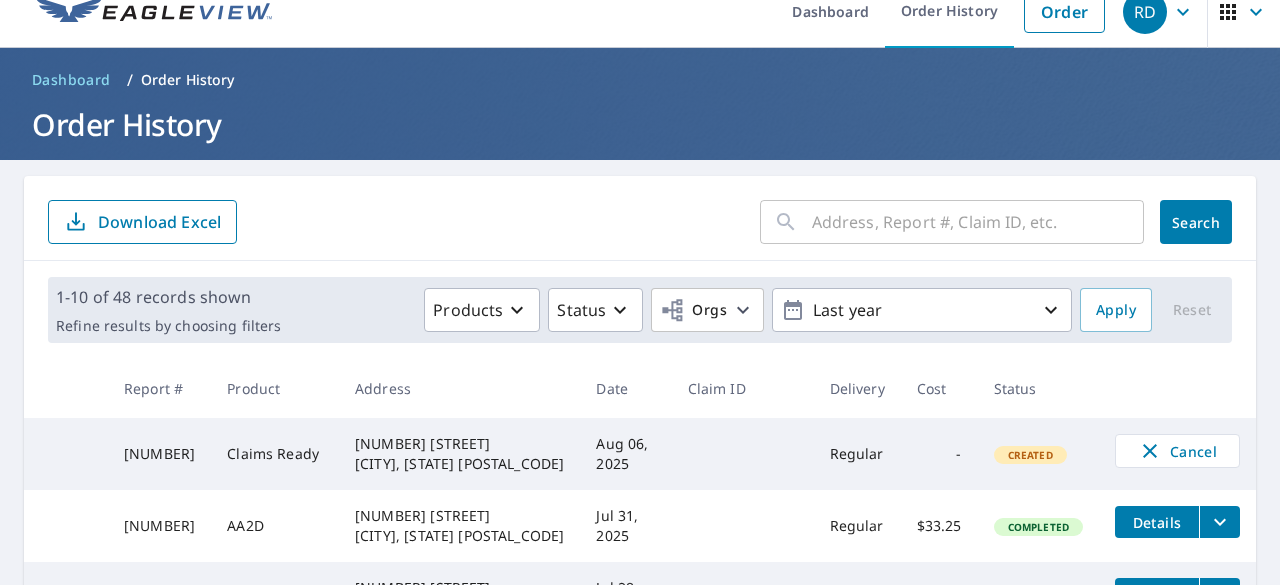 scroll, scrollTop: 0, scrollLeft: 0, axis: both 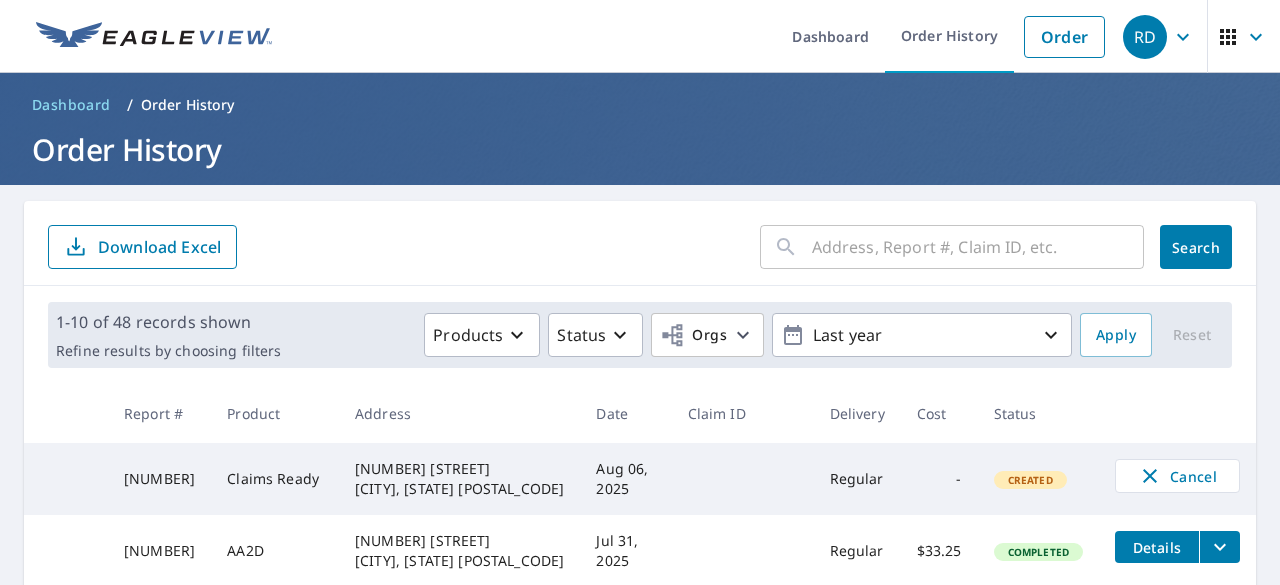 click at bounding box center (978, 247) 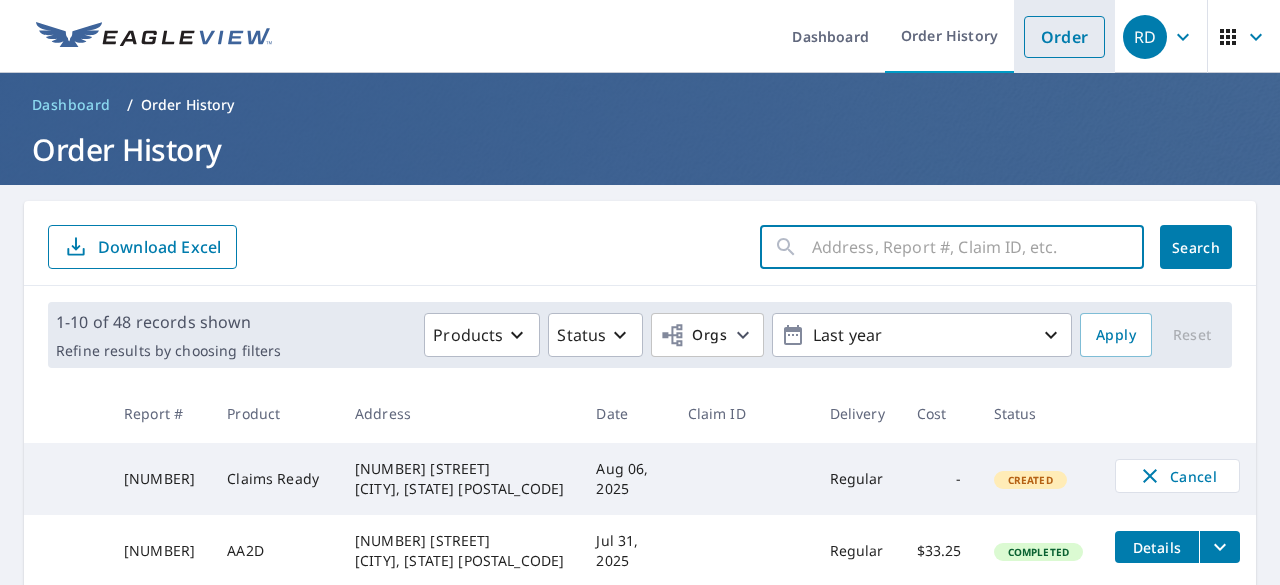 click on "Order" at bounding box center (1064, 37) 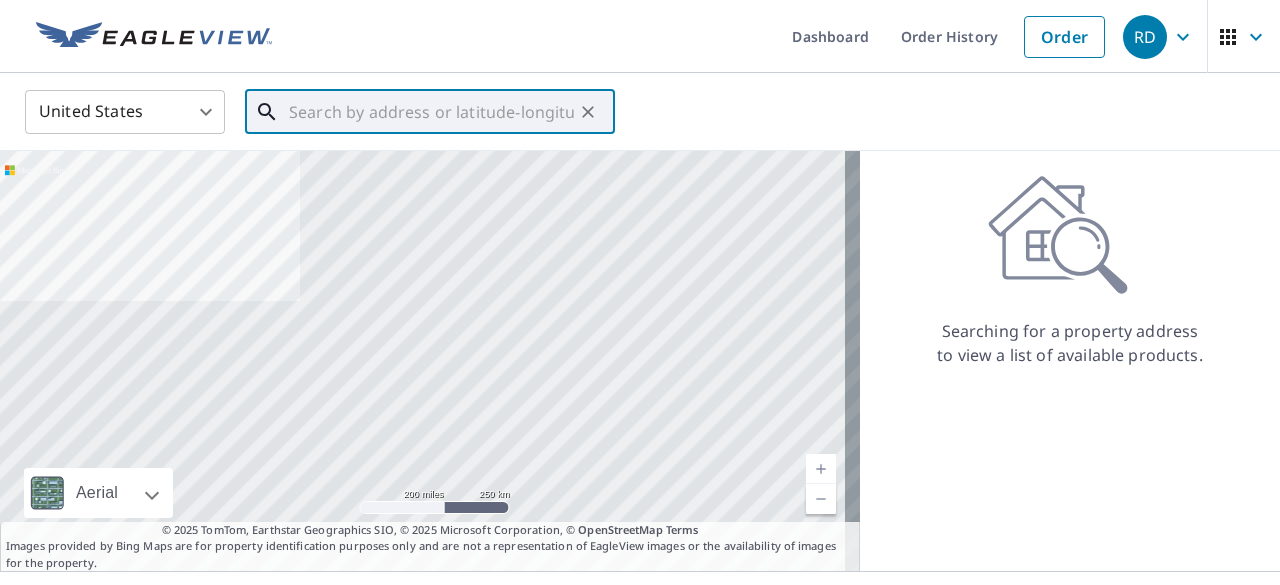 click at bounding box center [431, 112] 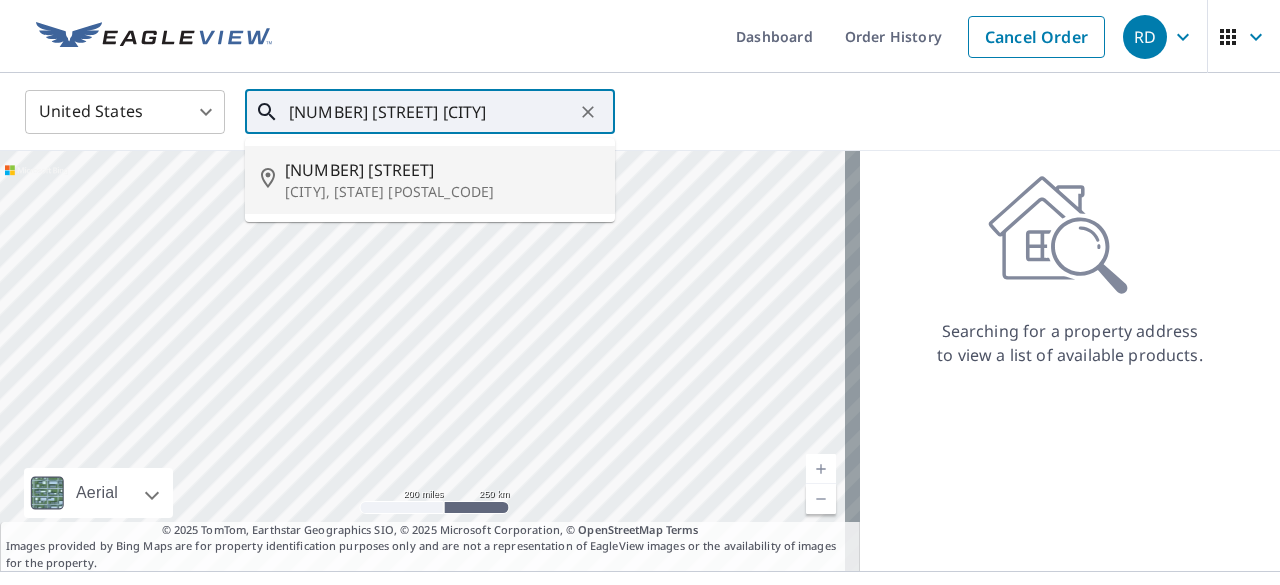 click on "[NUMBER] [STREET]" at bounding box center [442, 170] 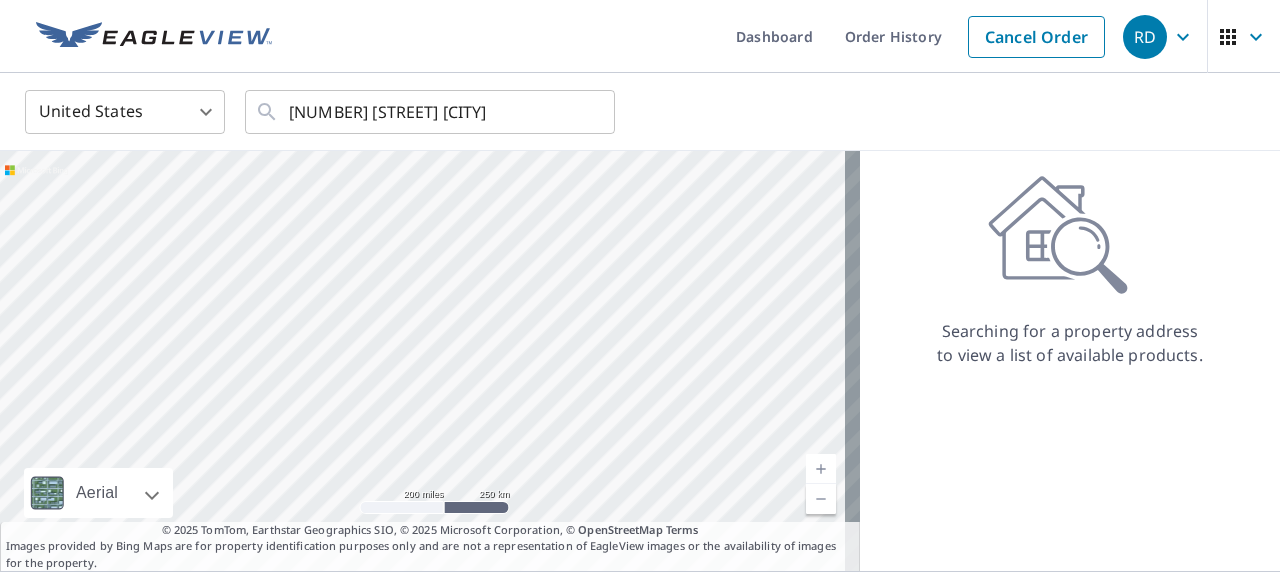 type on "[NUMBER] [STREET] [CITY], [STATE] [POSTAL_CODE]" 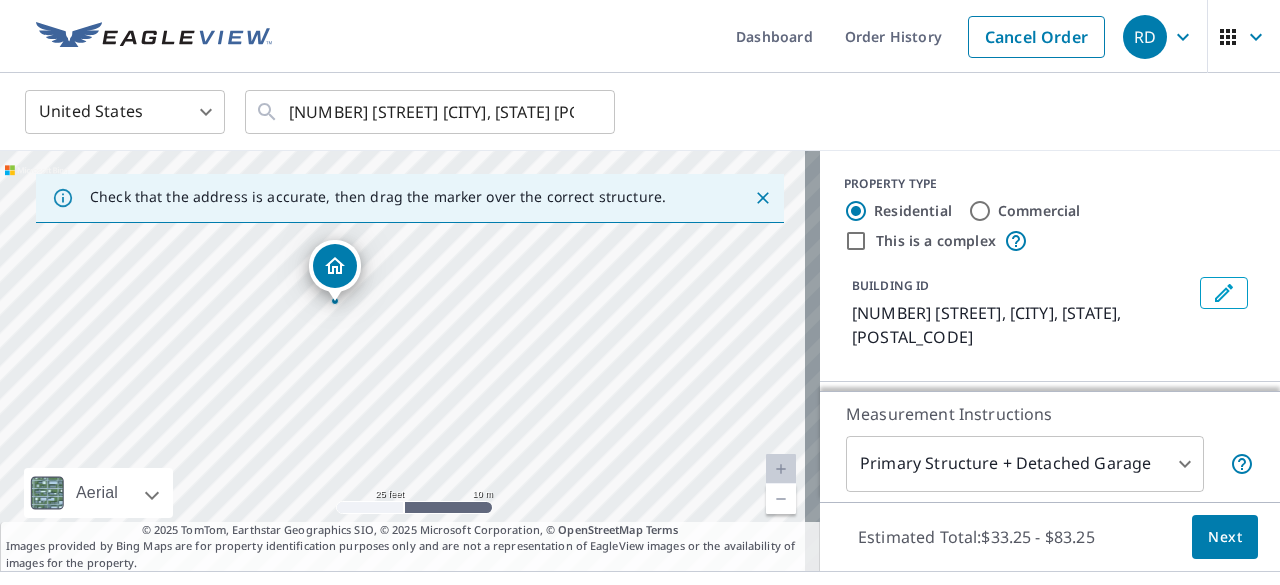 click on "RD RD
Dashboard Order History Cancel Order RD United States US
[NUMBER] [STREET] [CITY], [STATE] [POSTAL_CODE]
Check that the address is accurate, then drag the marker over the correct structure. [NUMBER] [STREET] [CITY], [STATE] [POSTAL_CODE] Aerial Road A standard road map Aerial A detailed look from above Labels Labels 25 feet 10 m © 2025 TomTom, © Vexcel Imaging, © 2025 Microsoft Corporation,  © OpenStreetMap Terms © 2025 TomTom, Earthstar Geographics SIO, © 2025 Microsoft Corporation, ©   OpenStreetMap   Terms Images provided by Bing Maps are for property identification purposes only and are not a representation of EagleView images or the availability of images for the property. PROPERTY TYPE Residential Commercial This is a complex BUILDING ID [NUMBER] [STREET], [CITY], [STATE], [POSTAL_CODE] Roof Products New ClaimsReady™ with Regular Delivery ClaimsReady™ $33.25 - $83.25 Delivery Regular $0 8
Measurement Instructions Primary Structure + Detached Garage 1
Estimated Total:  $33.25 - $83.25 Next Terms of Use  |  Privacy Policy" at bounding box center (640, 292) 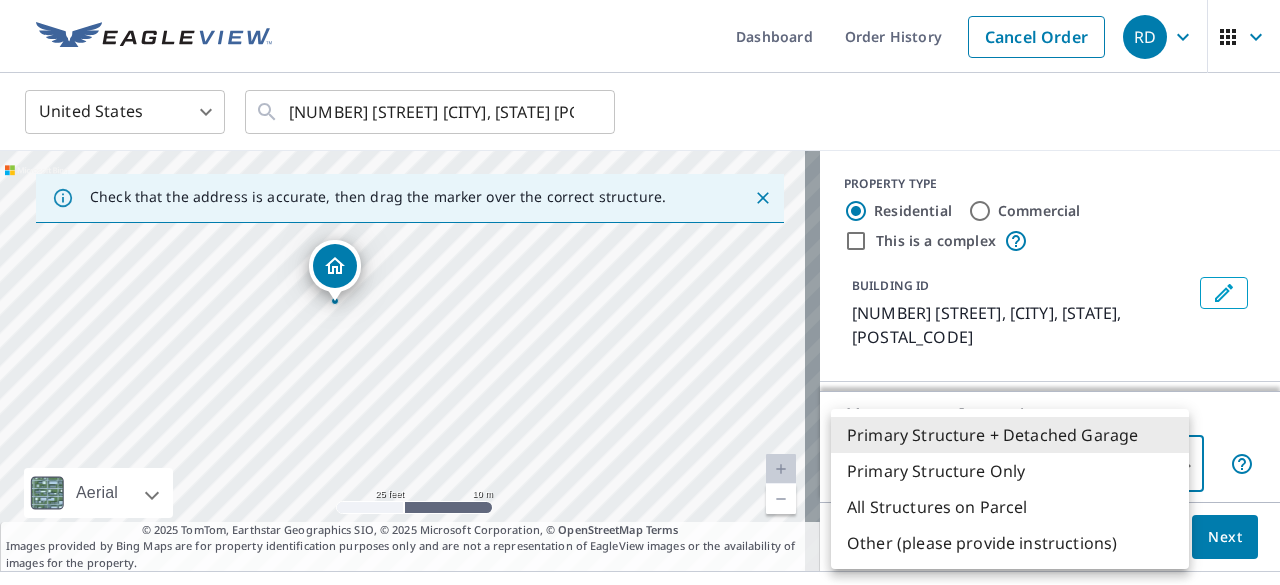 click on "Primary Structure Only" at bounding box center (1010, 471) 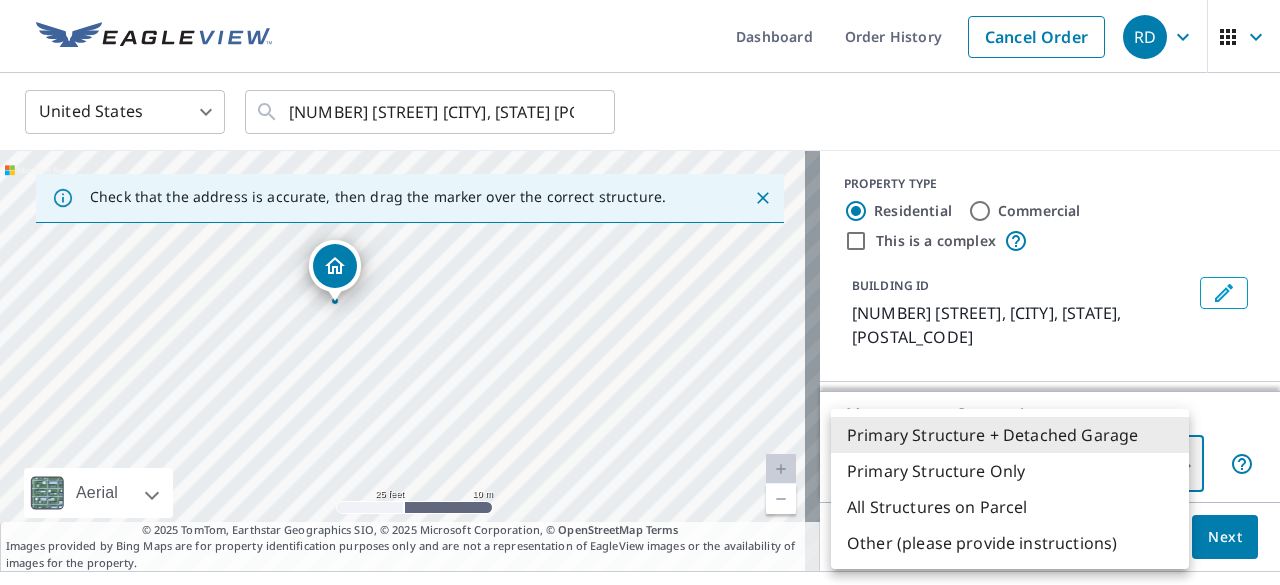 type on "2" 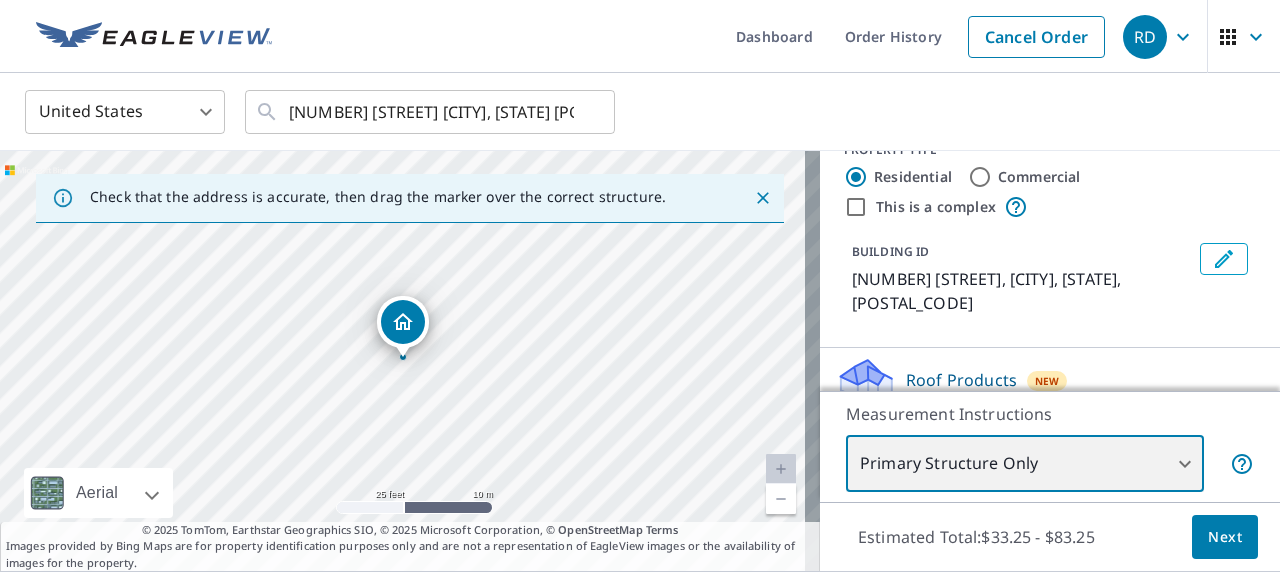 scroll, scrollTop: 61, scrollLeft: 0, axis: vertical 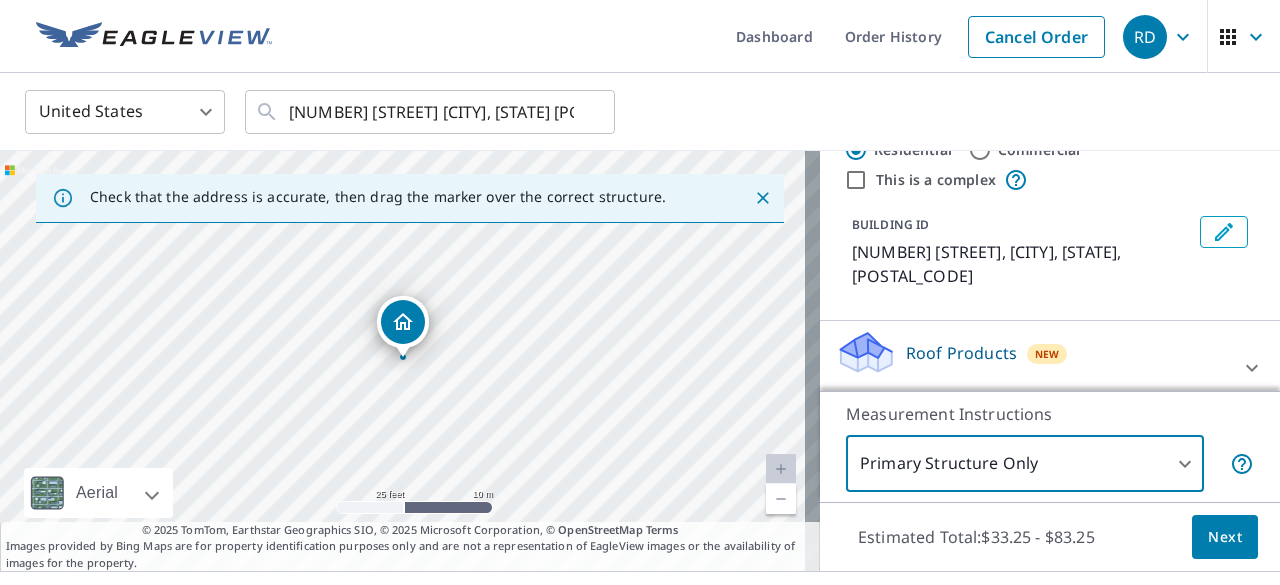 click on "Roof Products New ClaimsReady™ with Regular Delivery" at bounding box center [1032, 368] 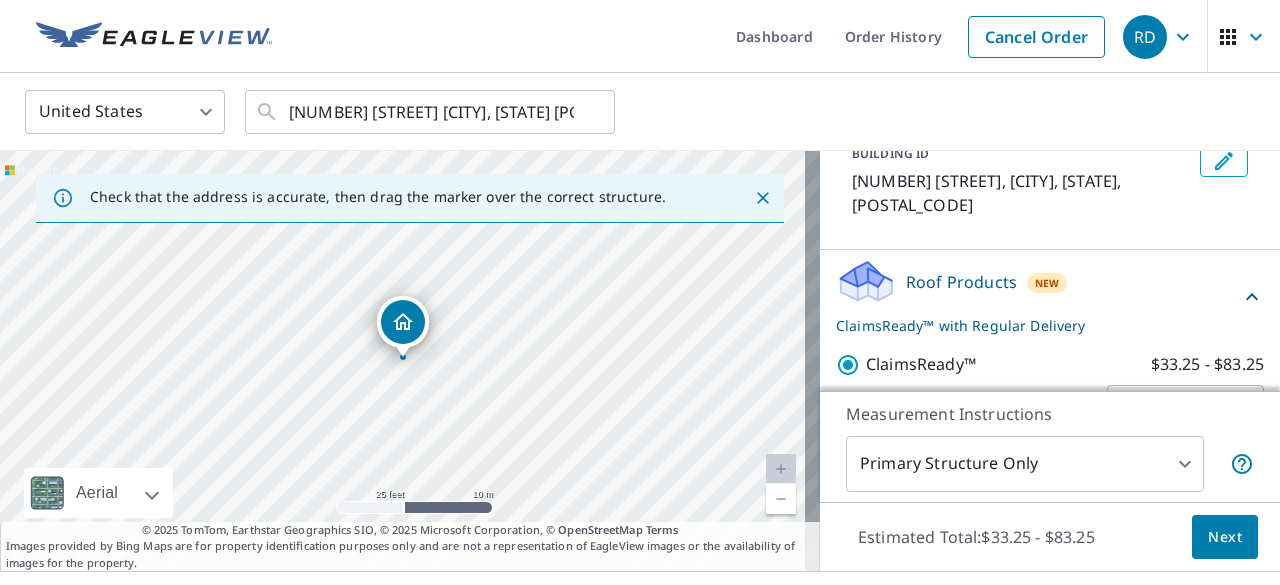scroll, scrollTop: 162, scrollLeft: 0, axis: vertical 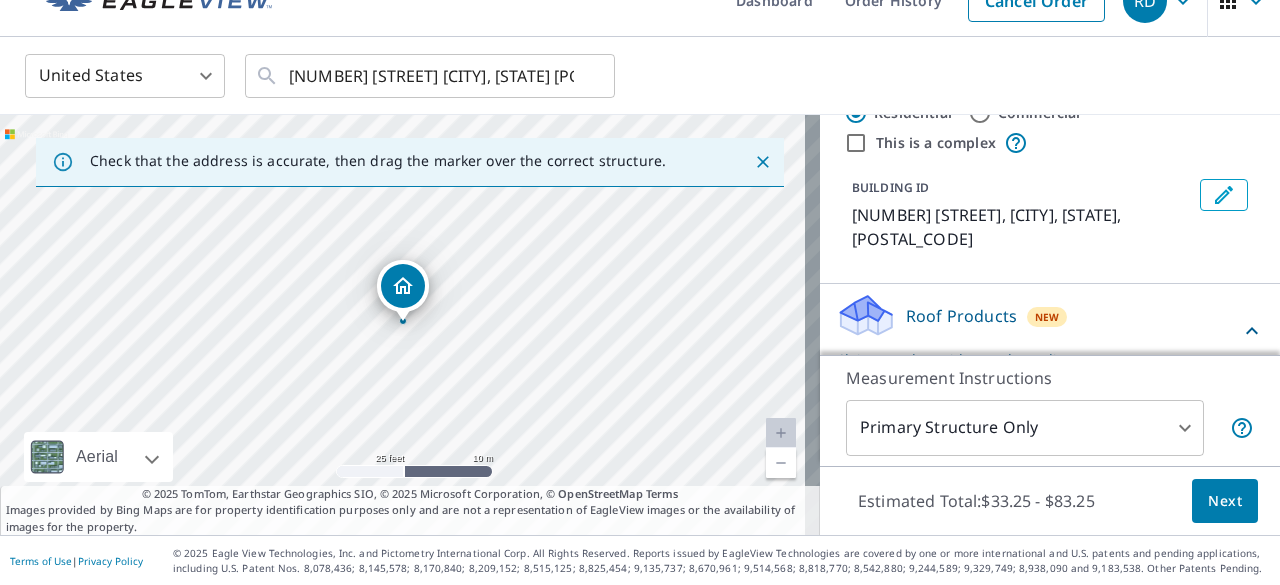 click on "Roof Products New ClaimsReady™ with Regular Delivery" at bounding box center (1038, 331) 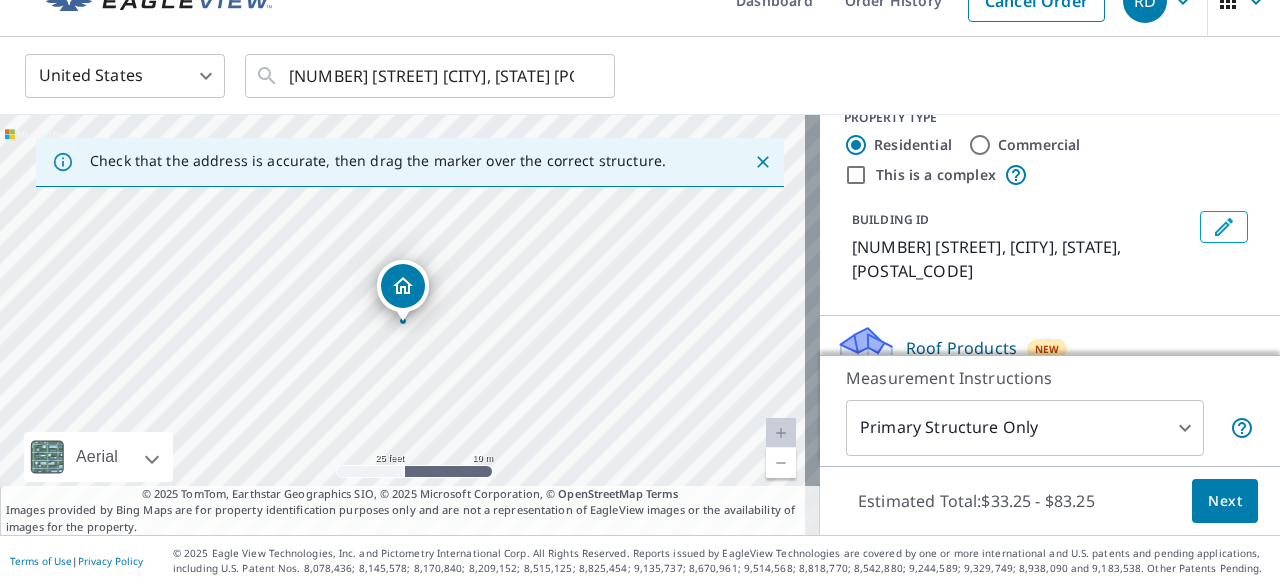 scroll, scrollTop: 0, scrollLeft: 0, axis: both 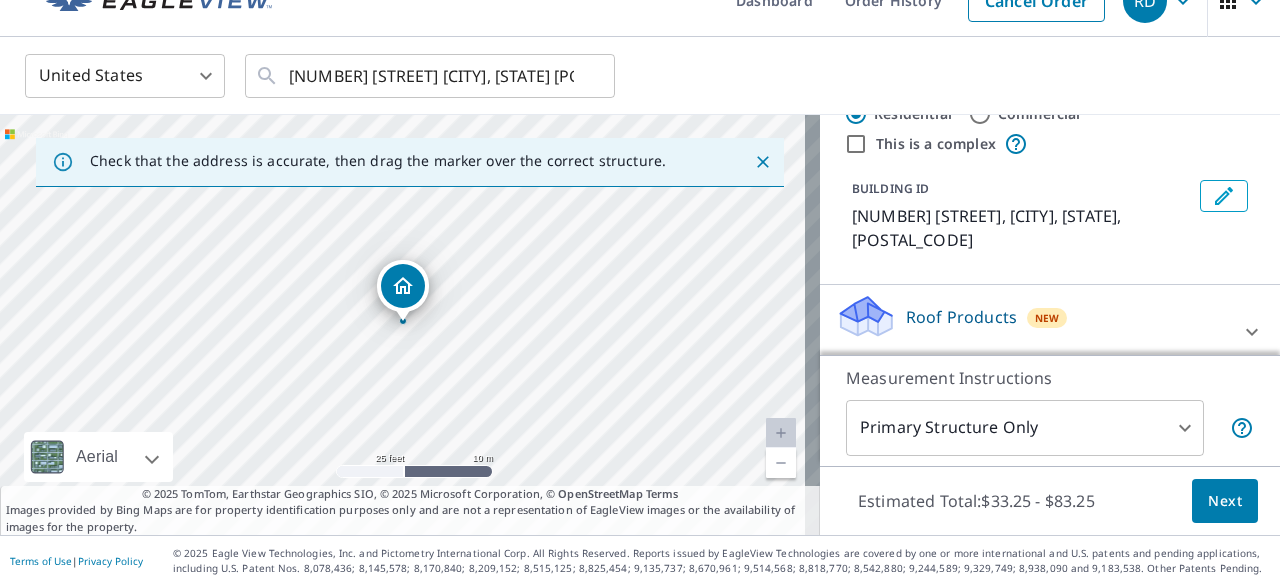 click on "Next" at bounding box center (1225, 501) 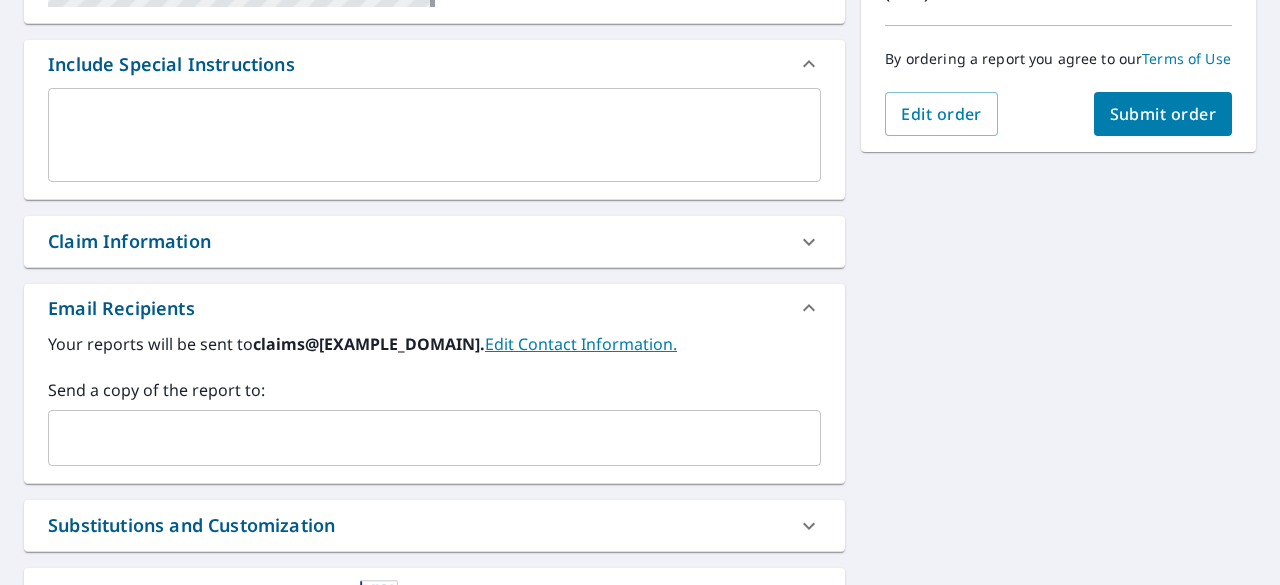 scroll, scrollTop: 536, scrollLeft: 0, axis: vertical 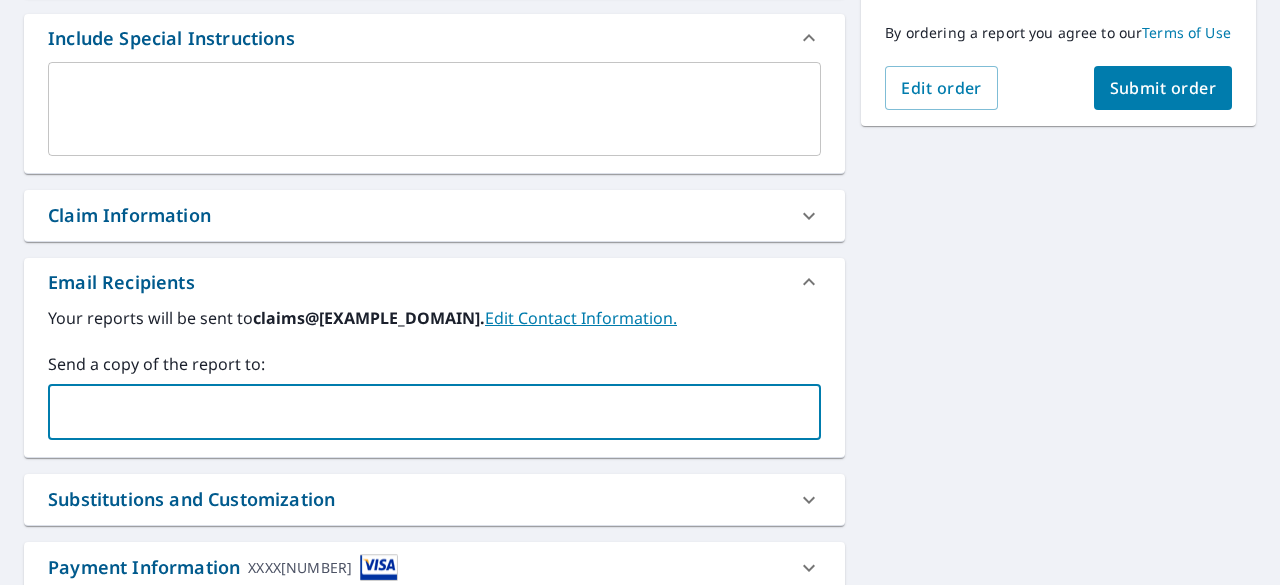 click at bounding box center (419, 412) 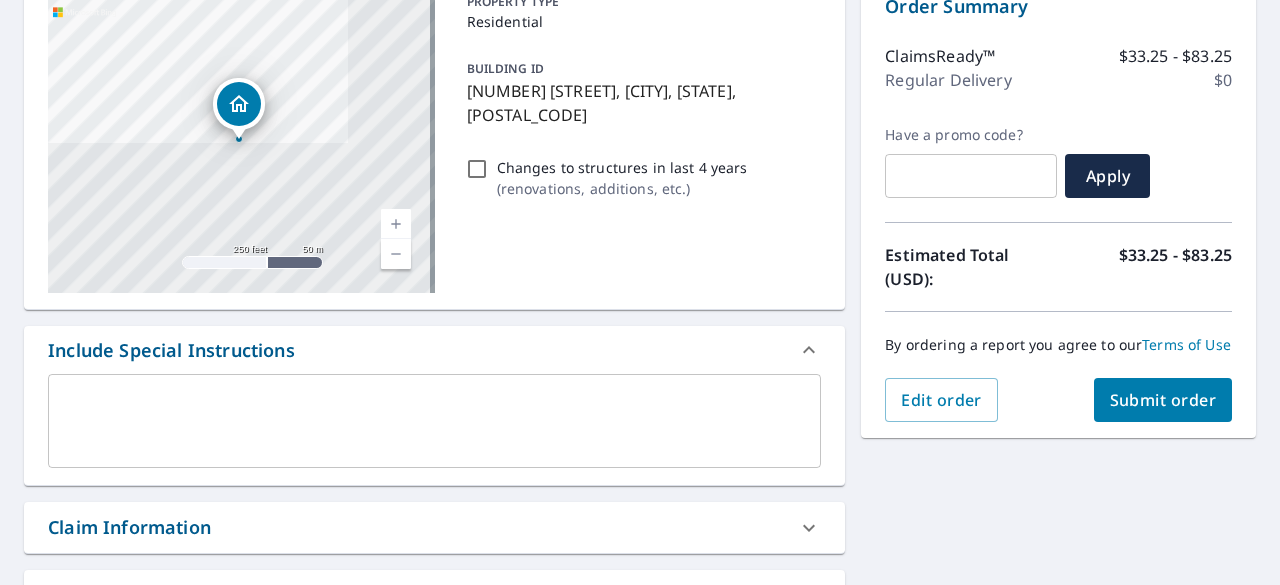 scroll, scrollTop: 194, scrollLeft: 0, axis: vertical 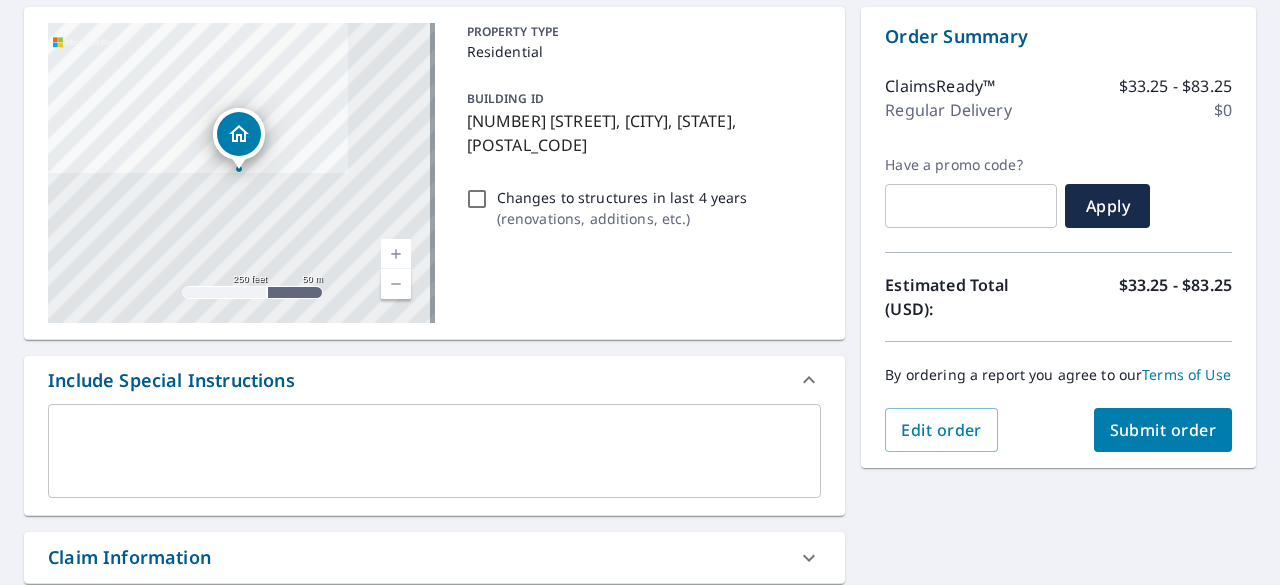 type on "info@[EXAMPLE_DOMAIN]" 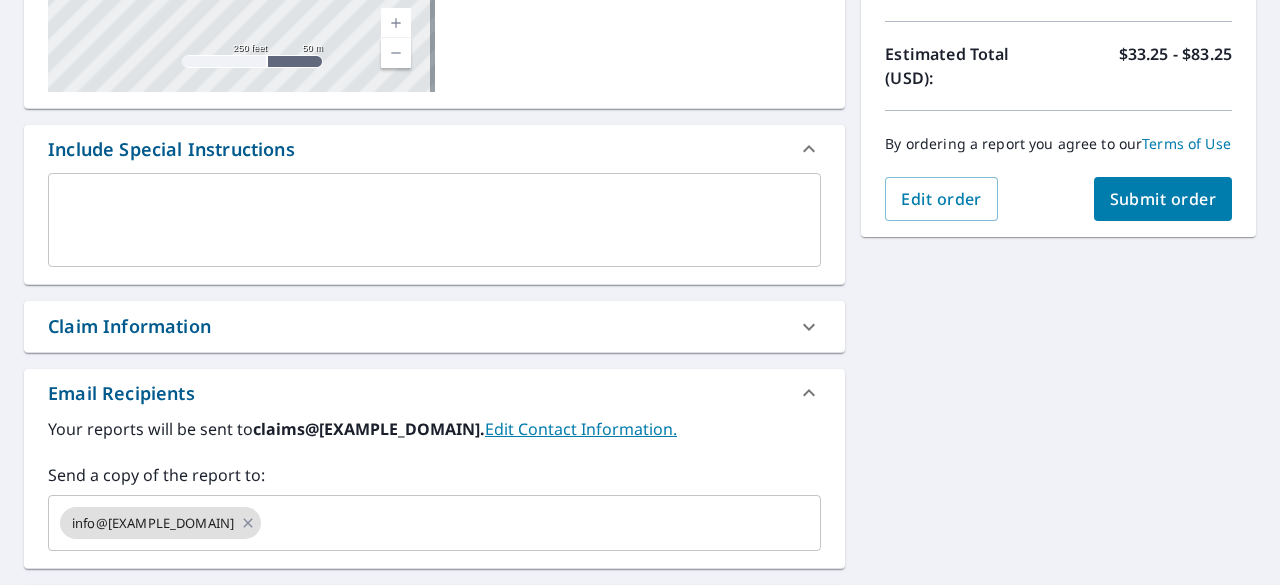 scroll, scrollTop: 394, scrollLeft: 0, axis: vertical 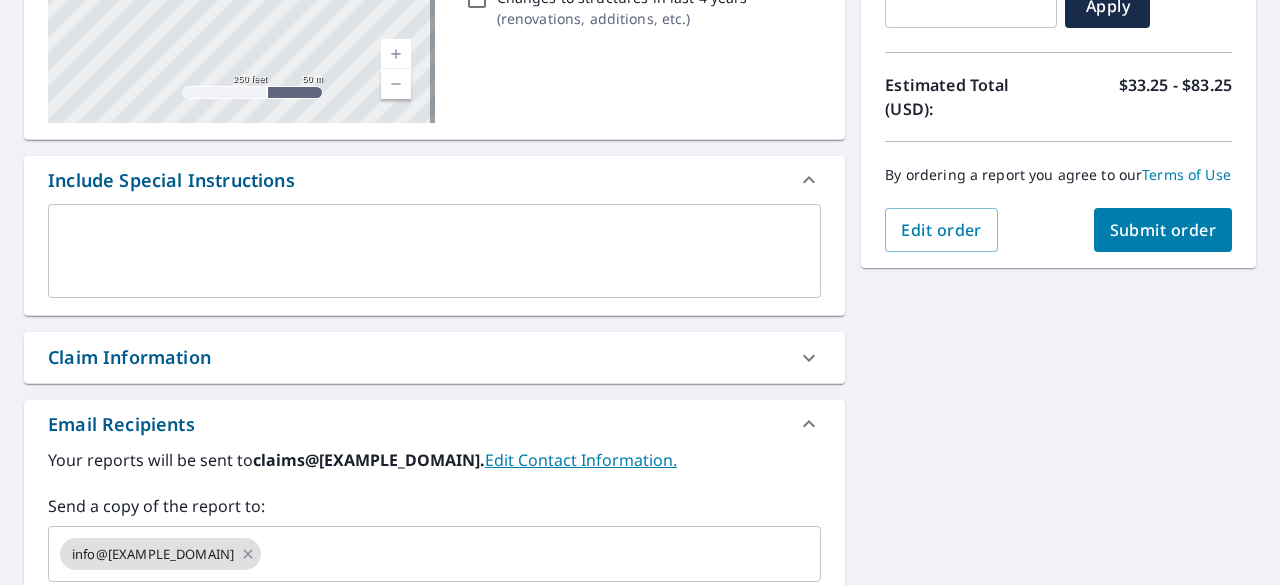 click on "Submit order" at bounding box center (1163, 230) 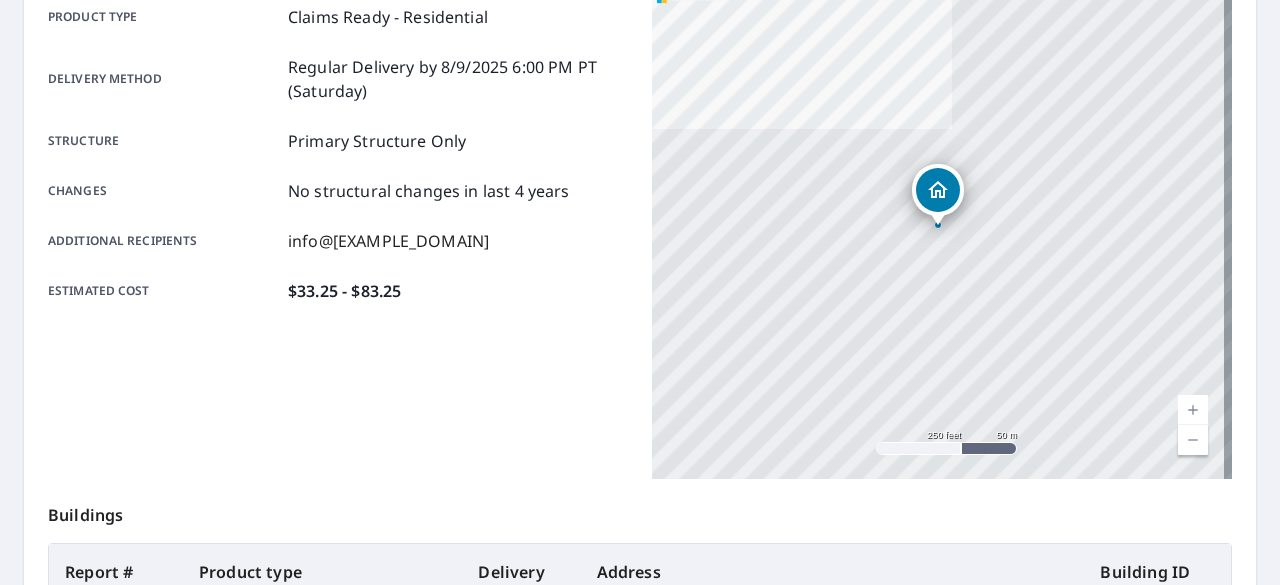 scroll, scrollTop: 590, scrollLeft: 0, axis: vertical 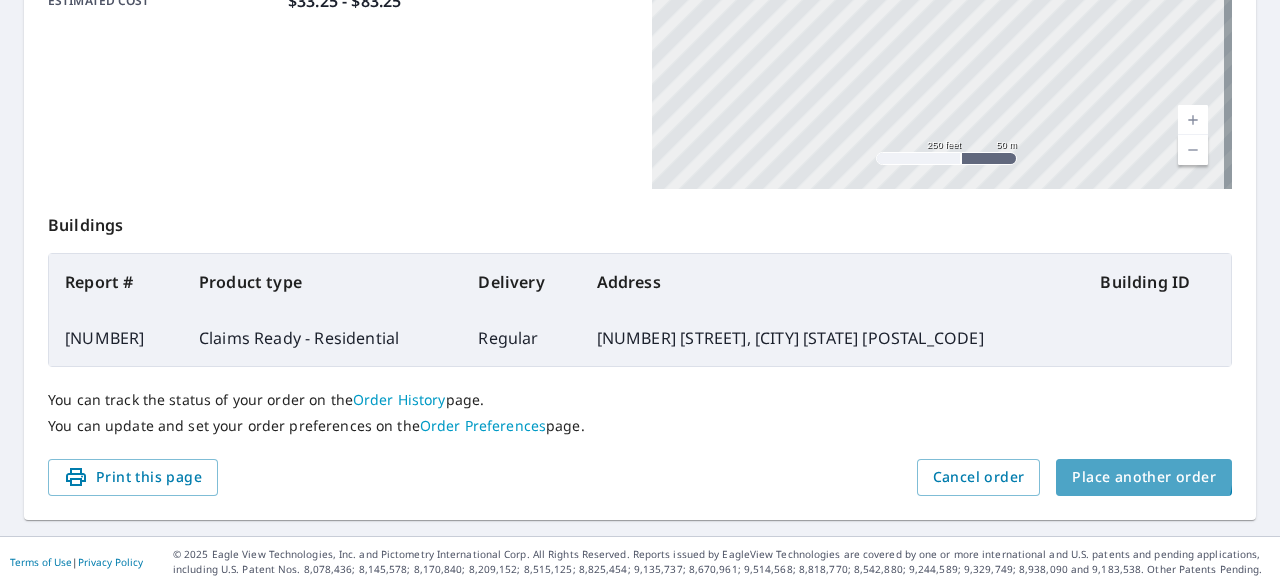 click on "Place another order" at bounding box center [1144, 477] 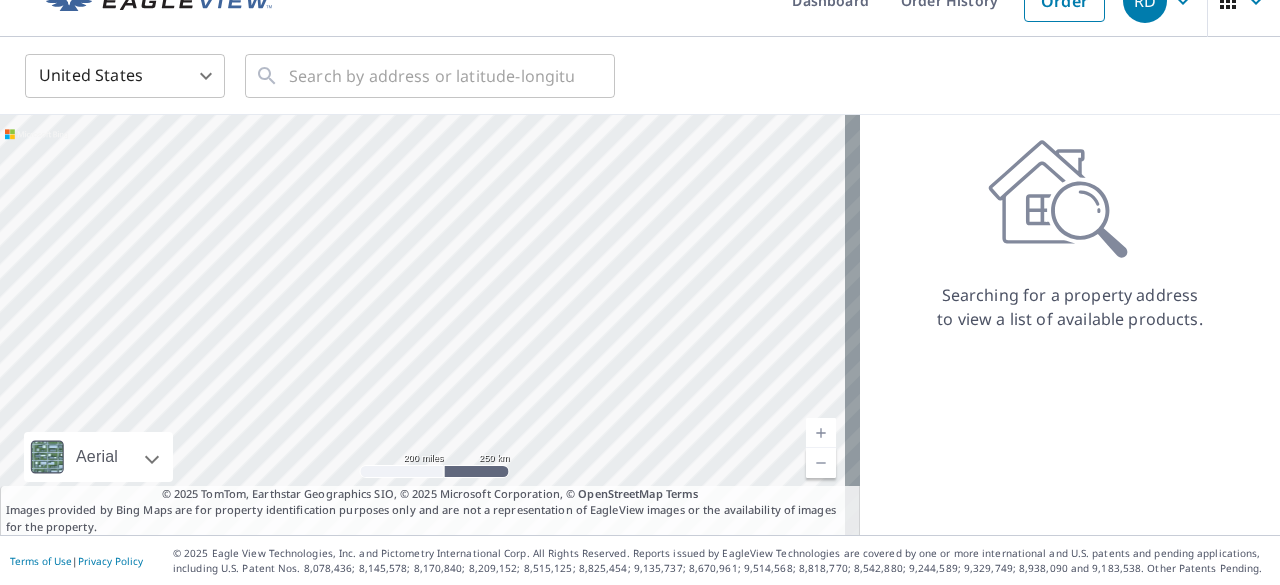 scroll, scrollTop: 0, scrollLeft: 0, axis: both 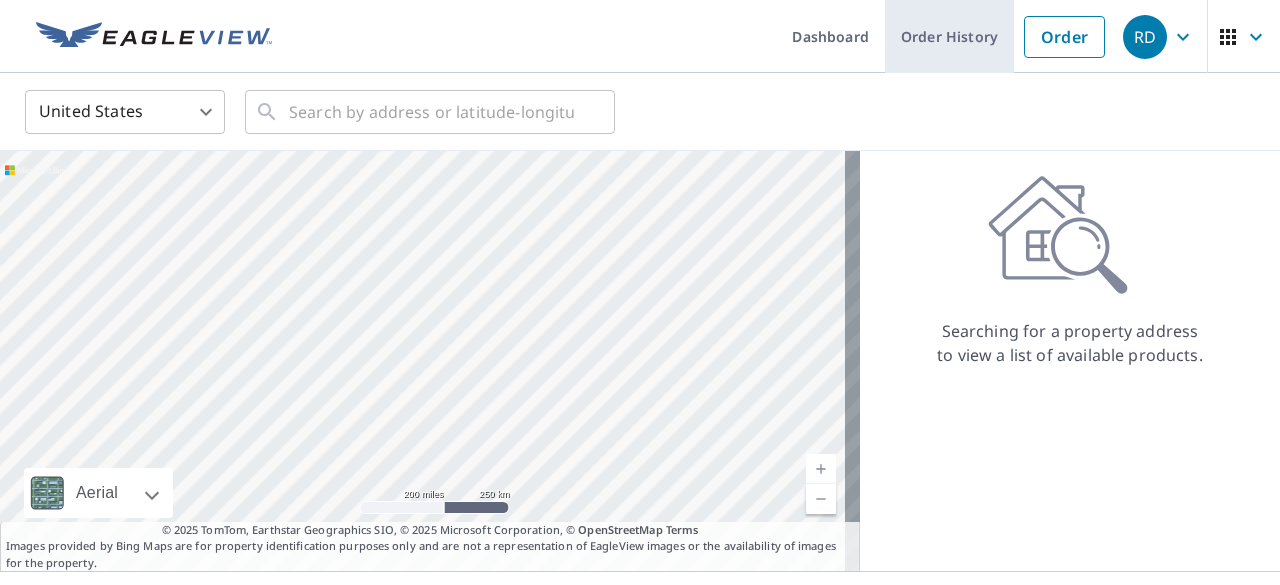 click on "Order History" at bounding box center [949, 36] 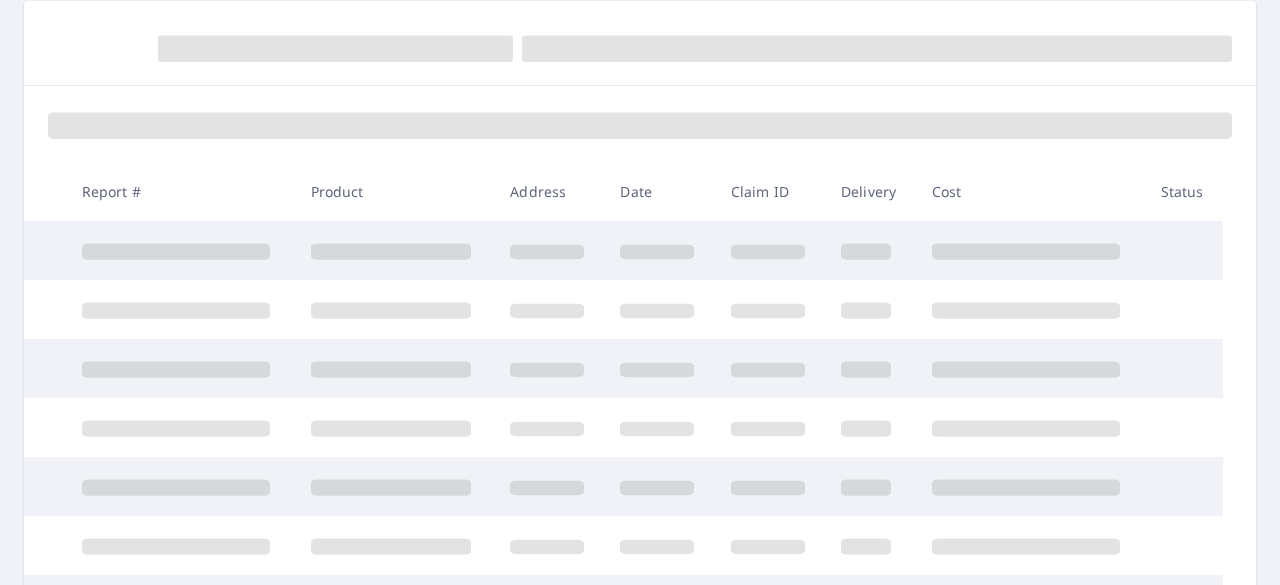 scroll, scrollTop: 300, scrollLeft: 0, axis: vertical 